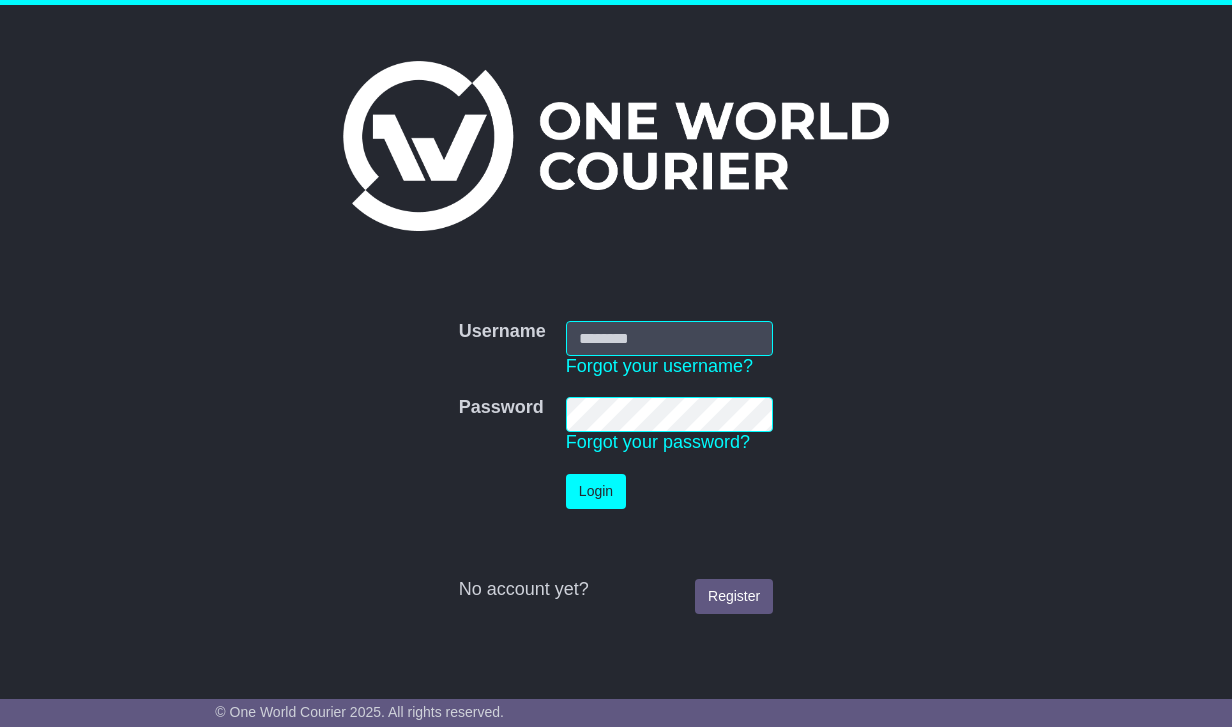 scroll, scrollTop: 0, scrollLeft: 0, axis: both 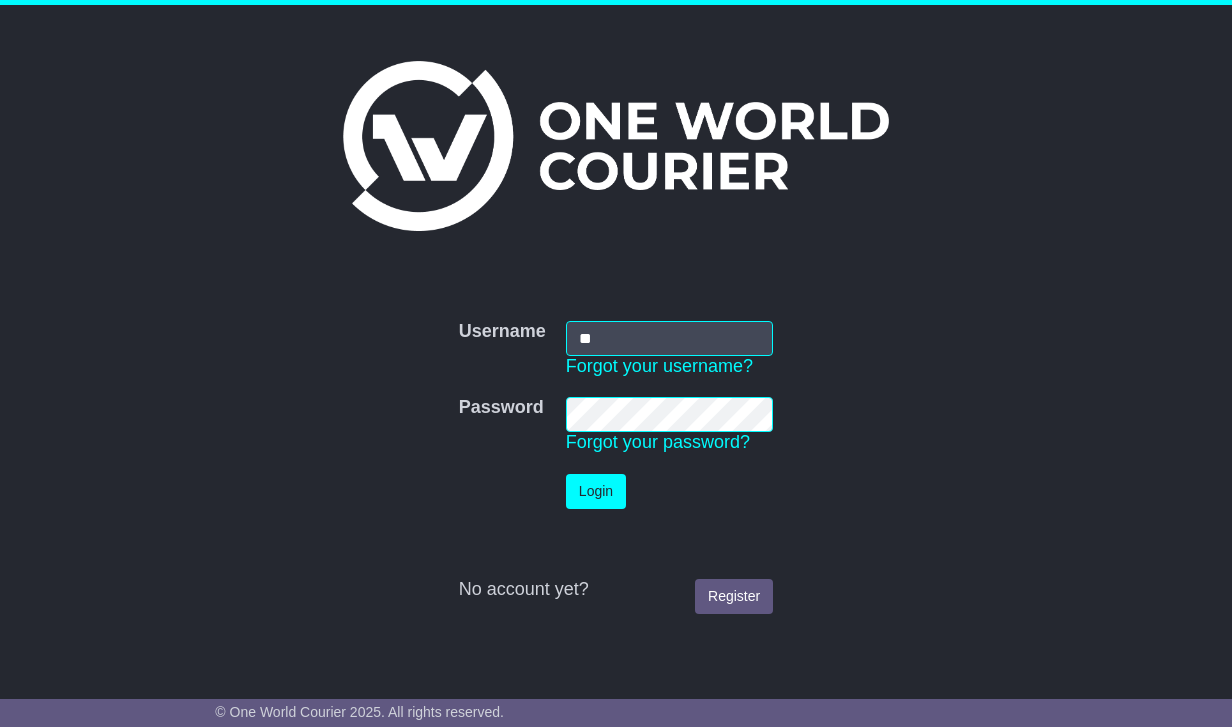 type on "**********" 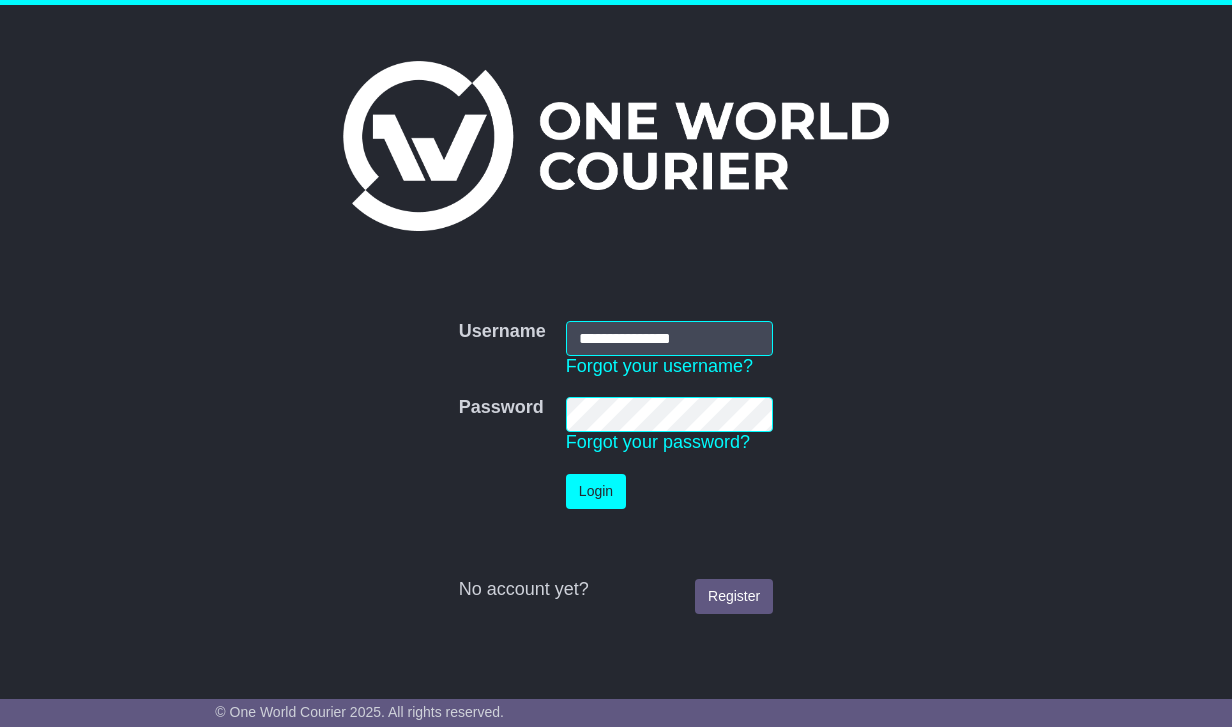 click on "Login" at bounding box center [596, 491] 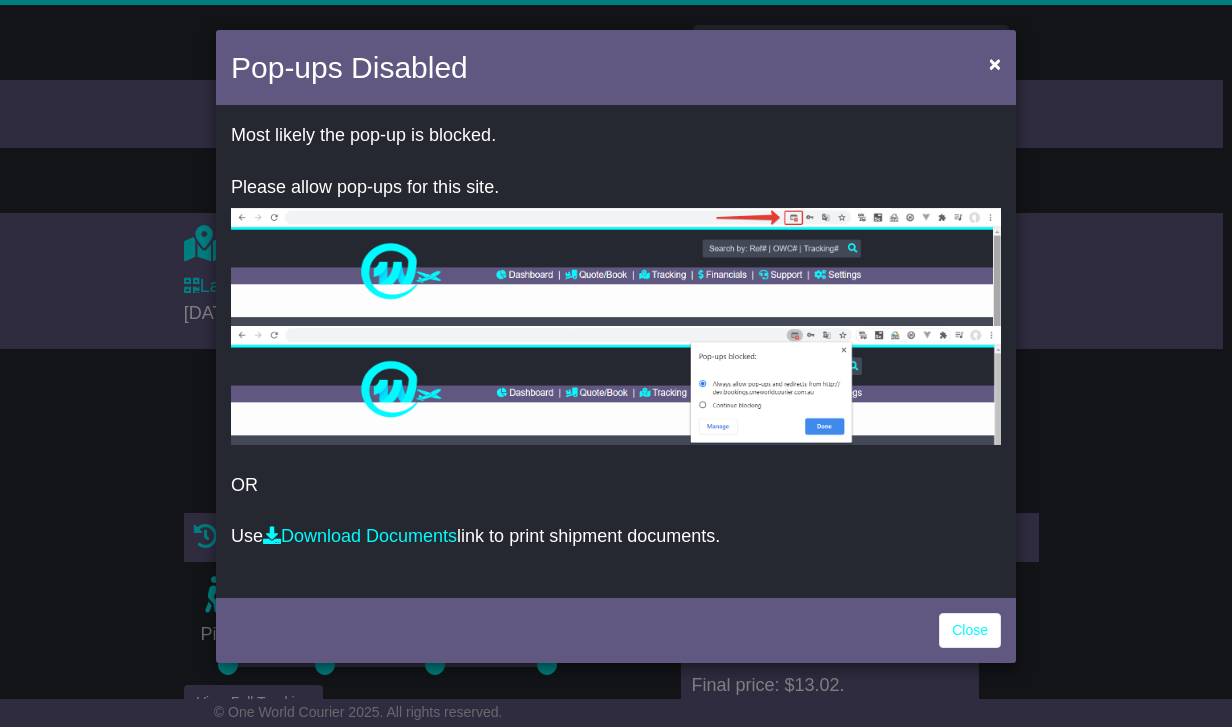 scroll, scrollTop: 0, scrollLeft: 0, axis: both 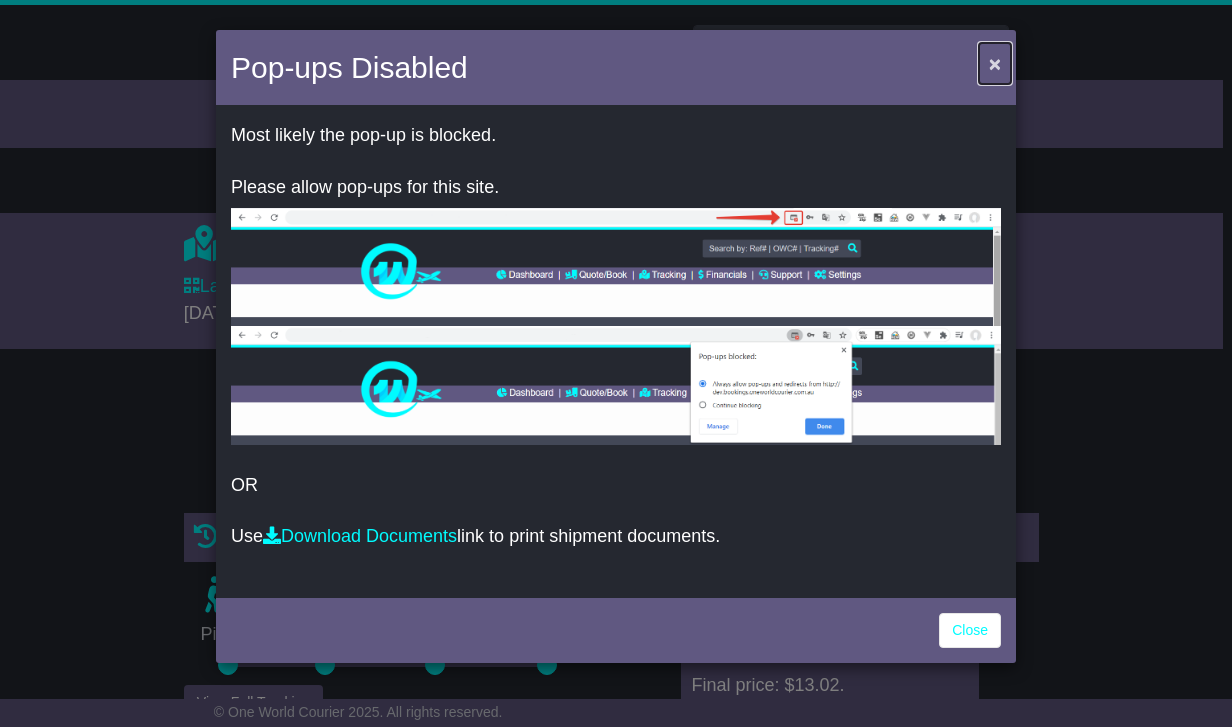 click on "×" at bounding box center (995, 63) 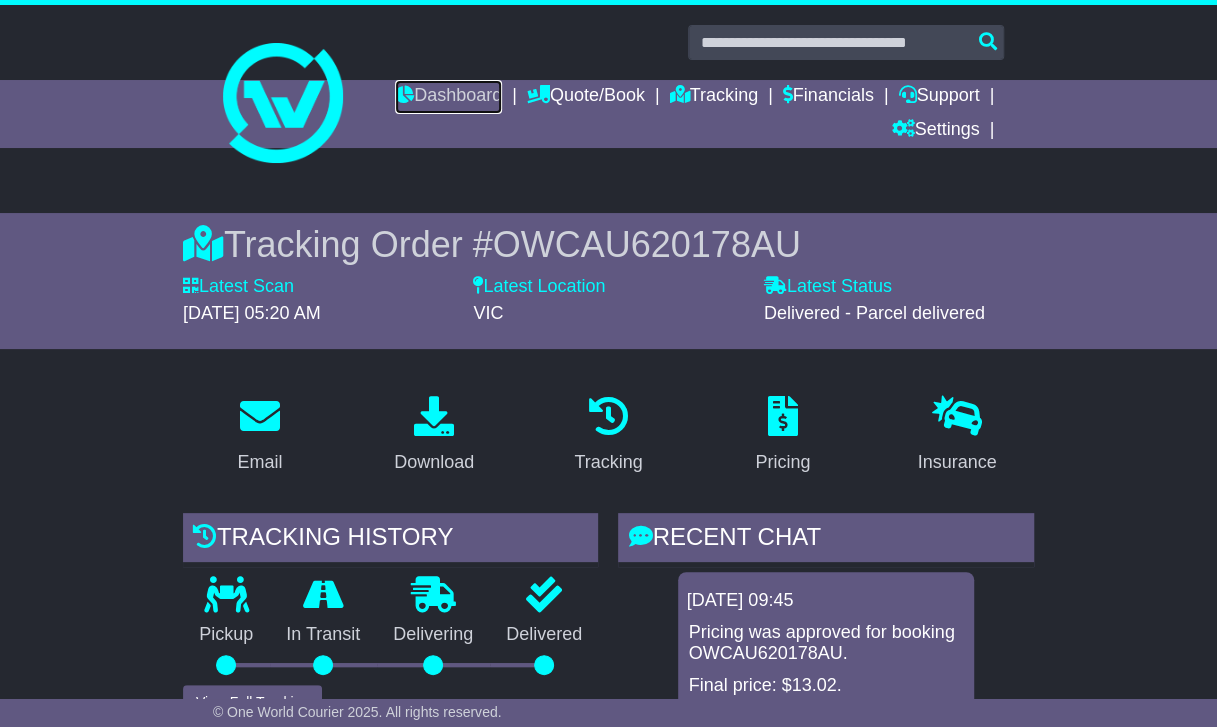click on "Dashboard" at bounding box center [448, 97] 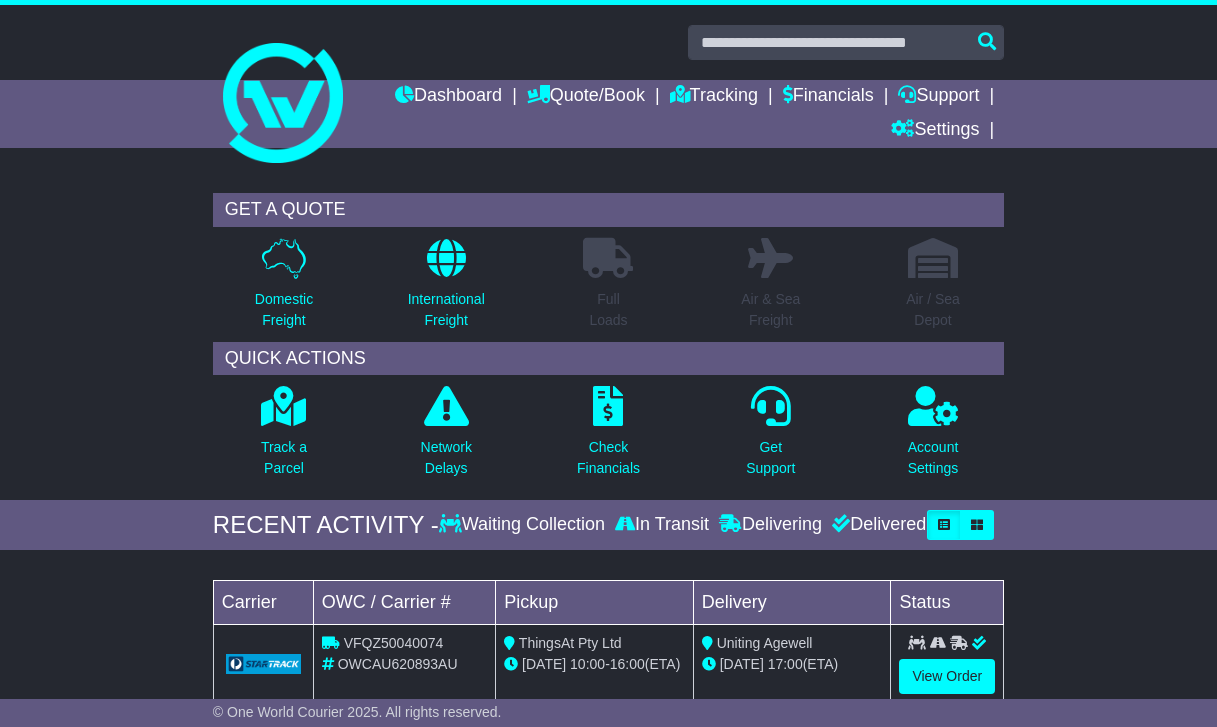 scroll, scrollTop: 0, scrollLeft: 0, axis: both 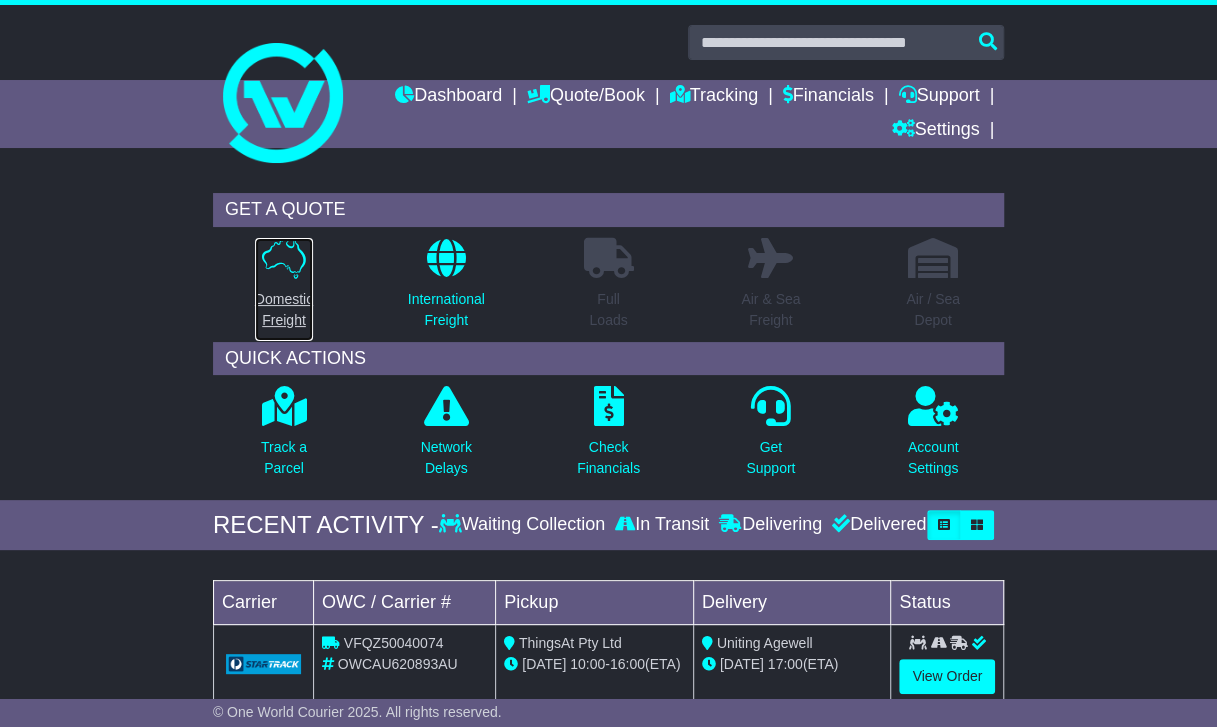 click on "Domestic Freight" at bounding box center (284, 310) 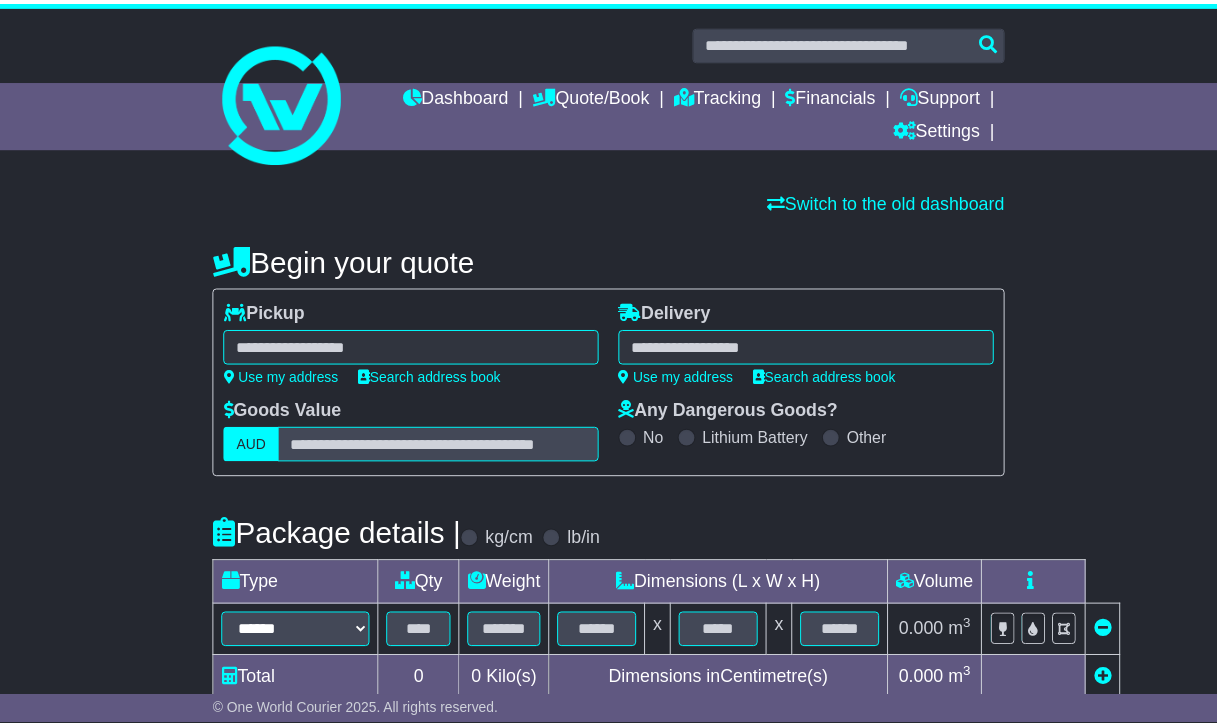 scroll, scrollTop: 0, scrollLeft: 0, axis: both 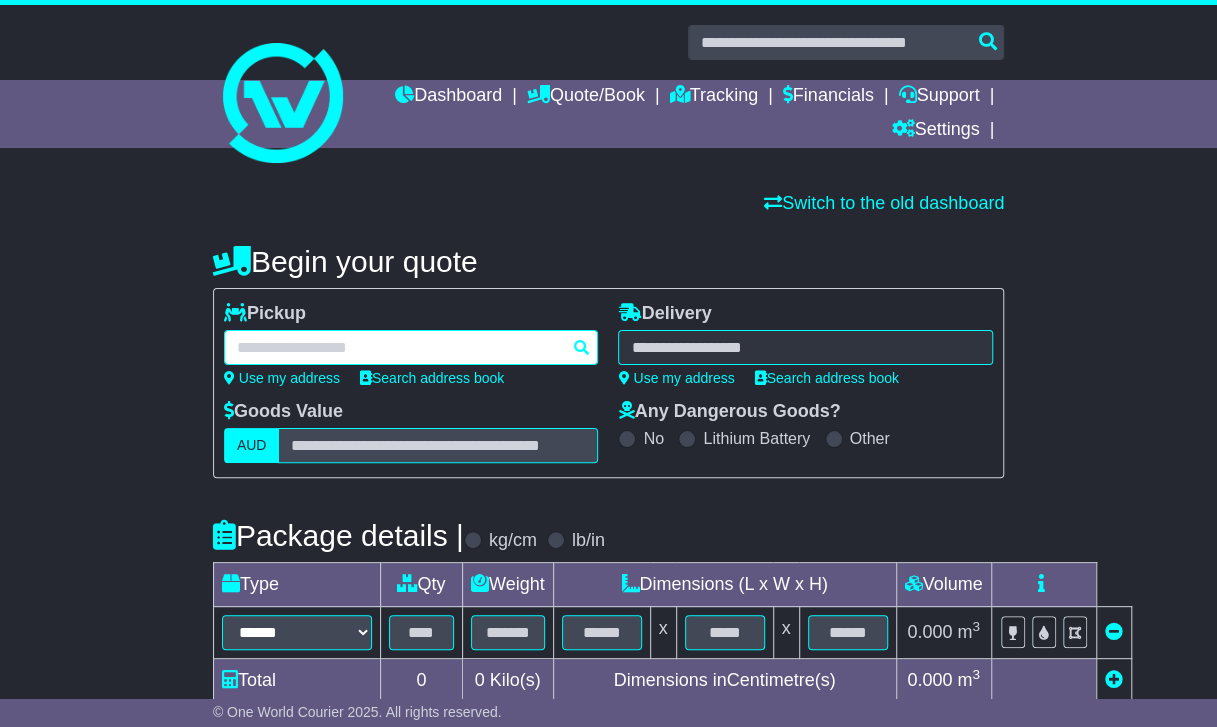 click at bounding box center [411, 347] 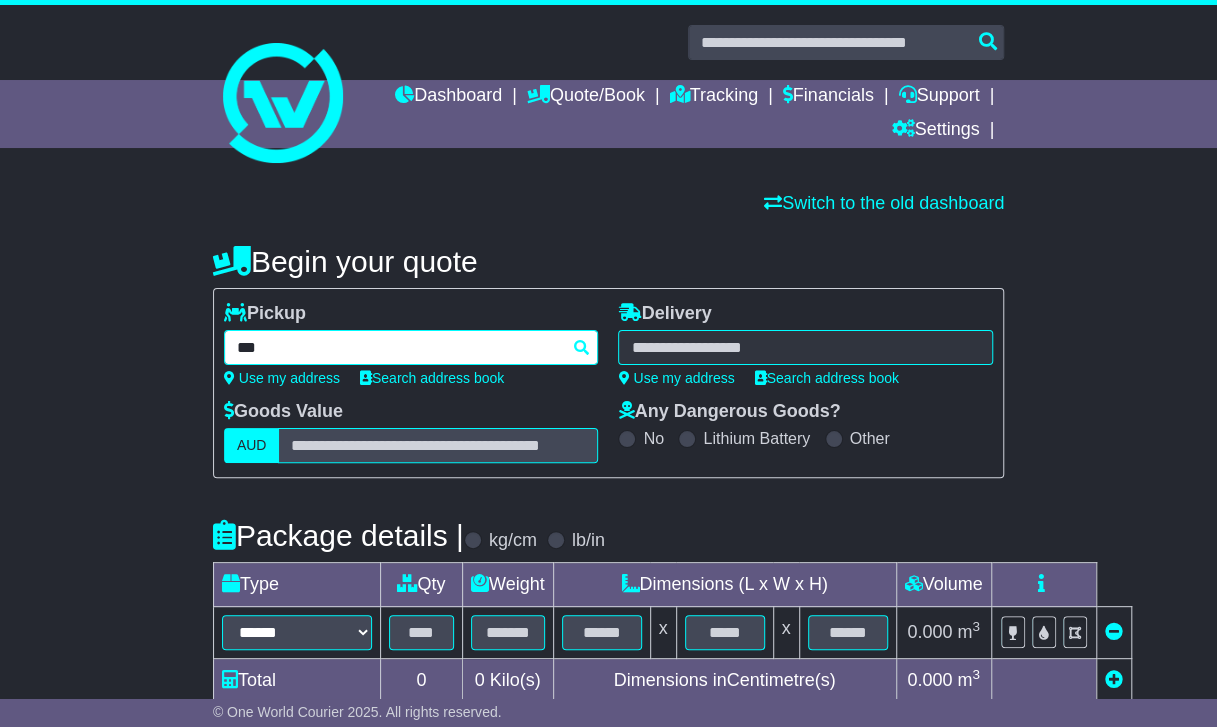 type on "****" 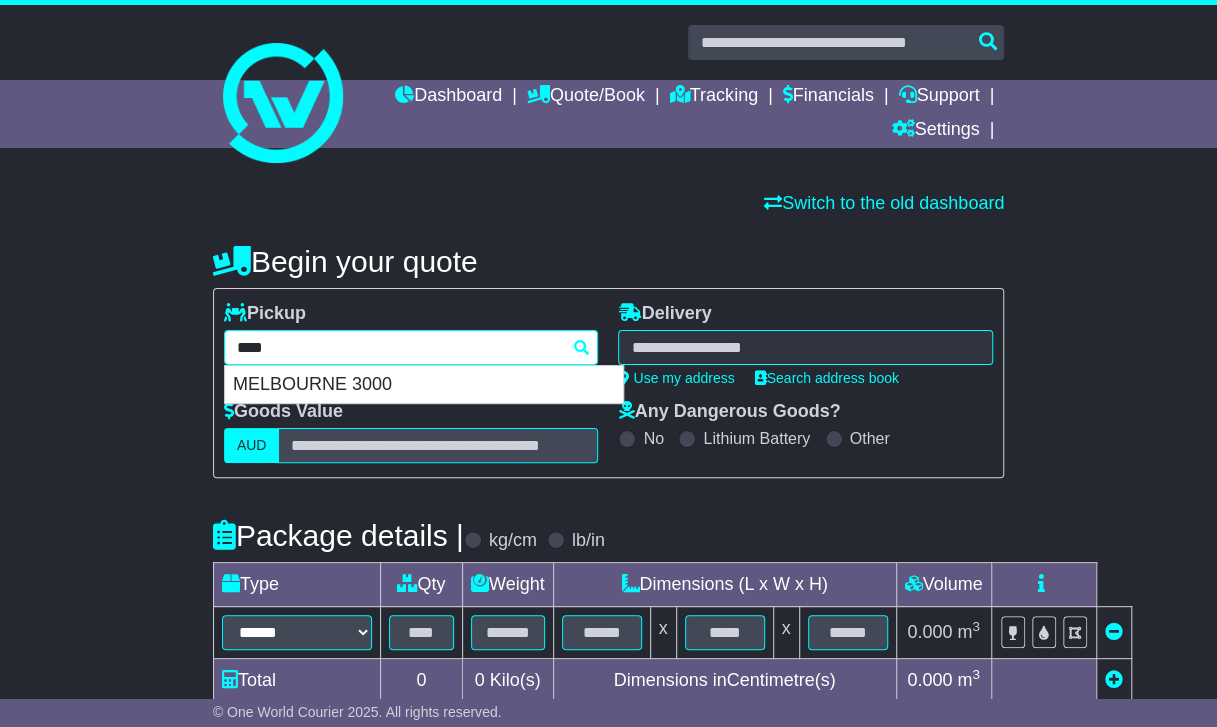 click on "MELBOURNE 3000" at bounding box center (424, 385) 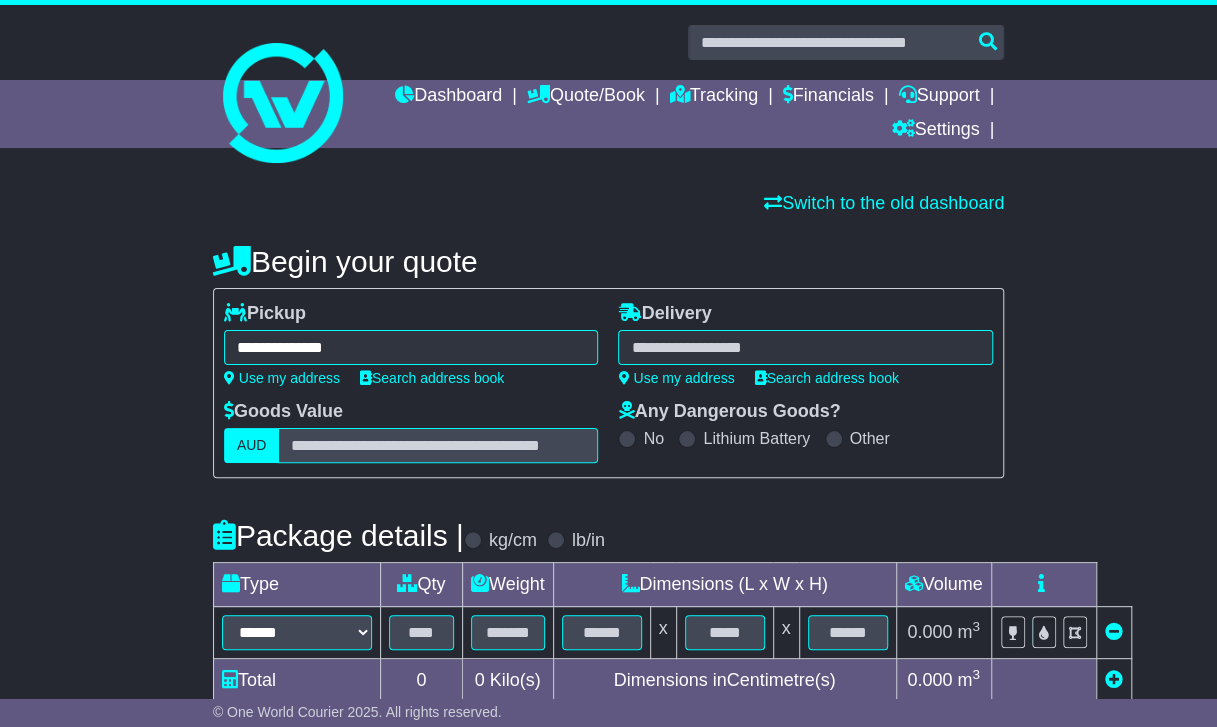 type on "**********" 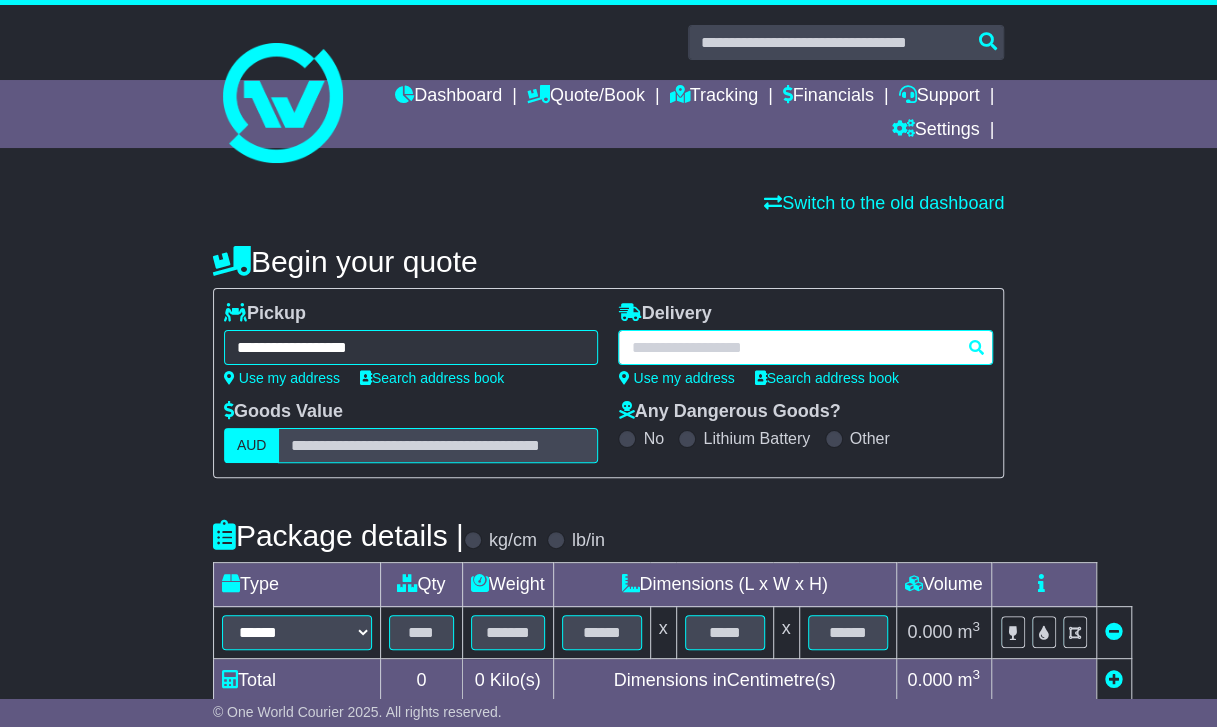 click at bounding box center [805, 347] 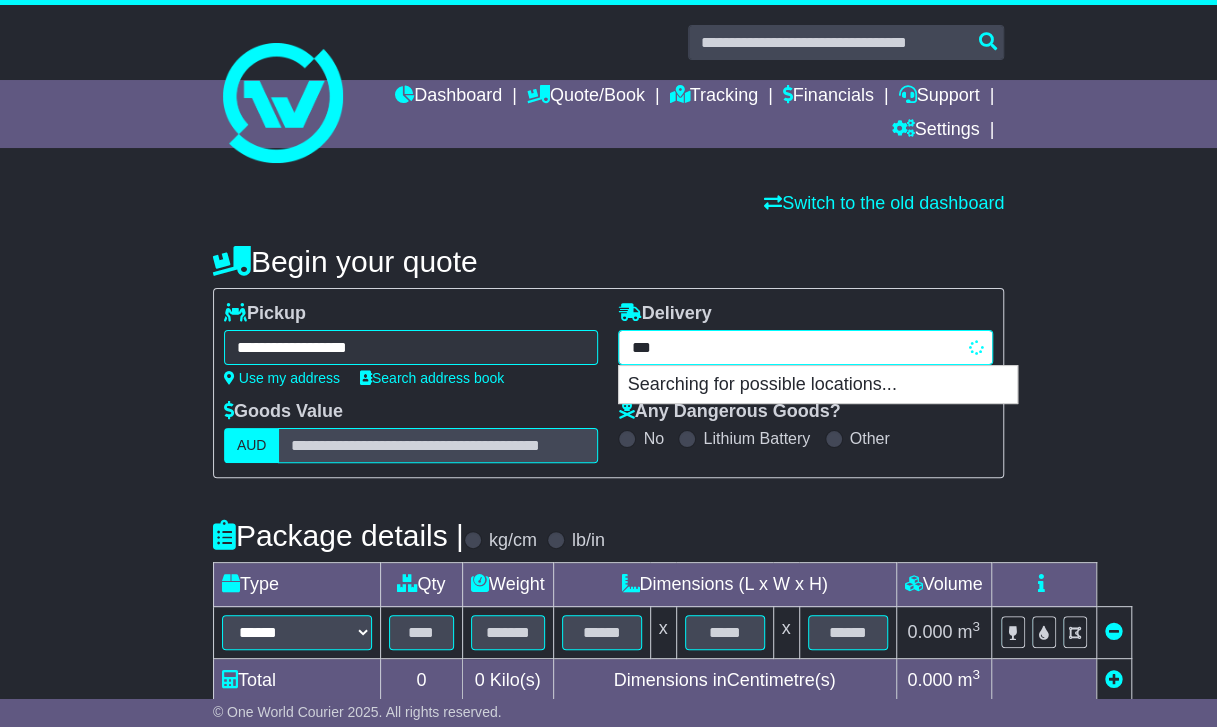 type on "****" 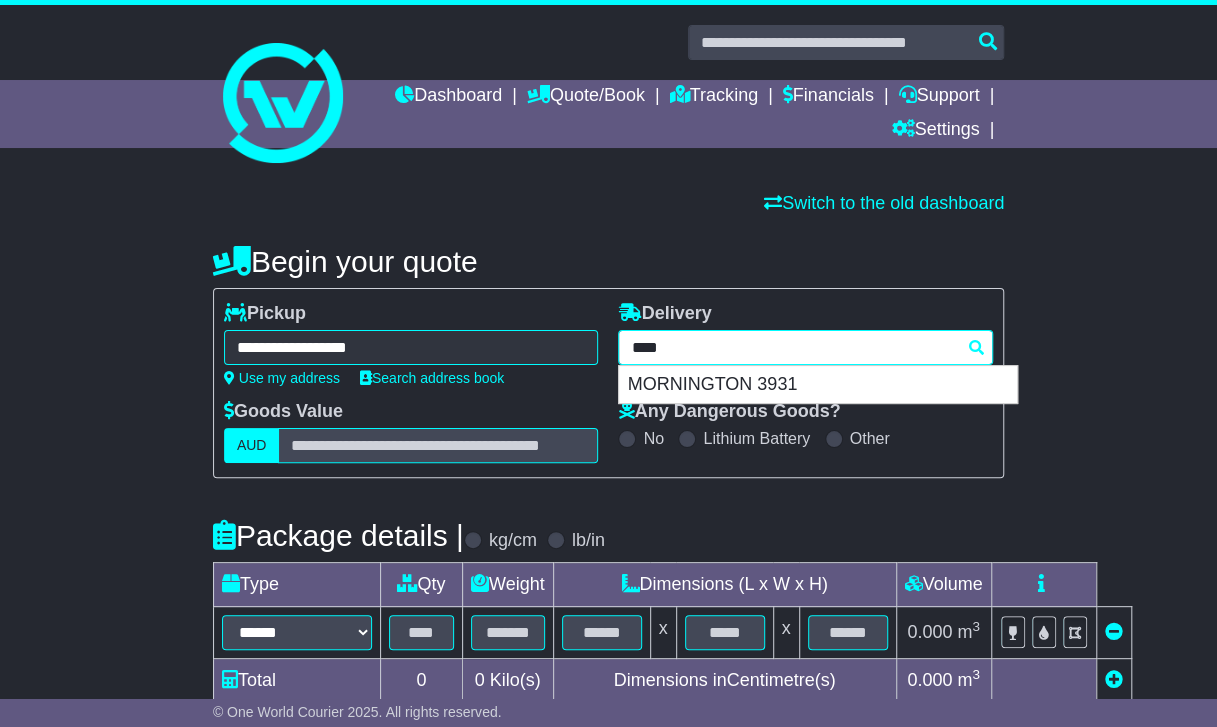click on "MORNINGTON 3931" at bounding box center (818, 385) 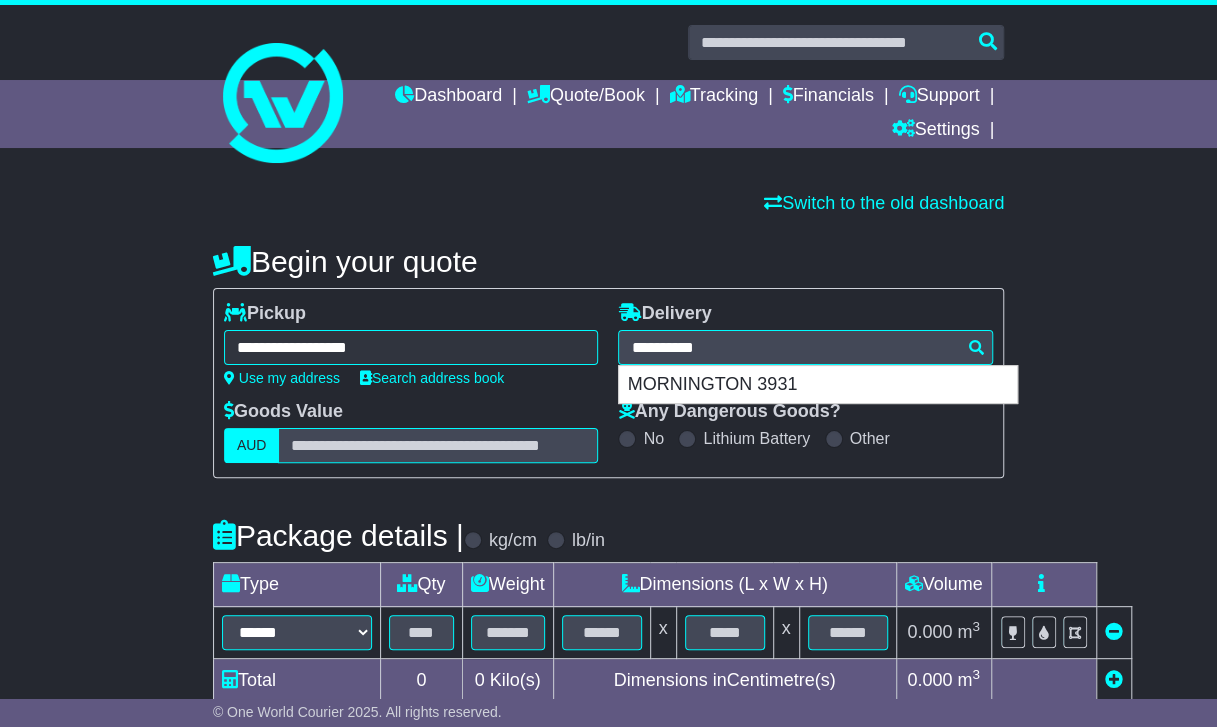 type on "**********" 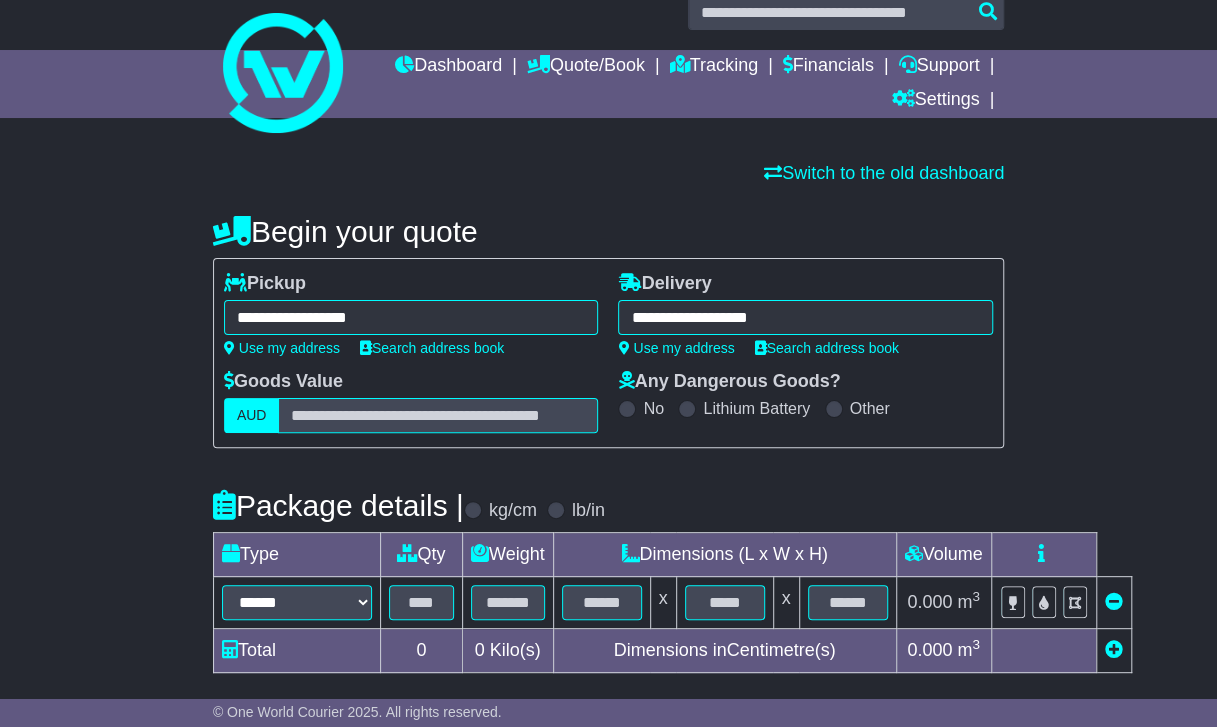 scroll, scrollTop: 42, scrollLeft: 0, axis: vertical 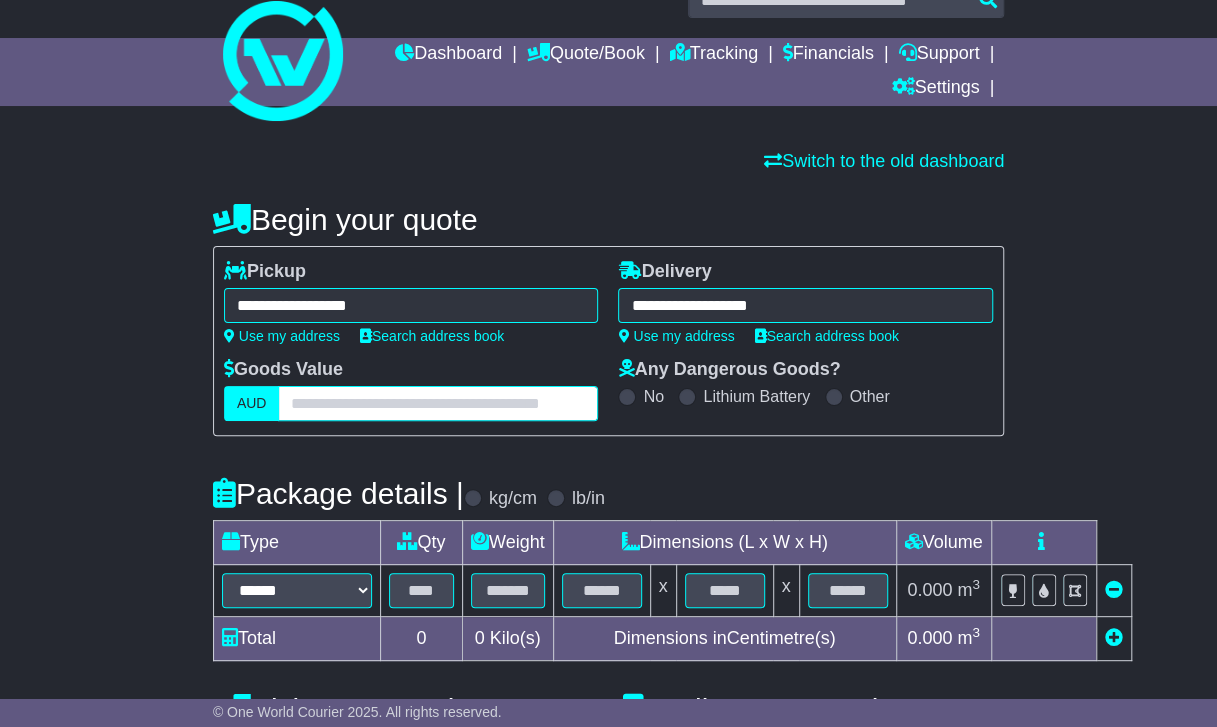 click at bounding box center [438, 403] 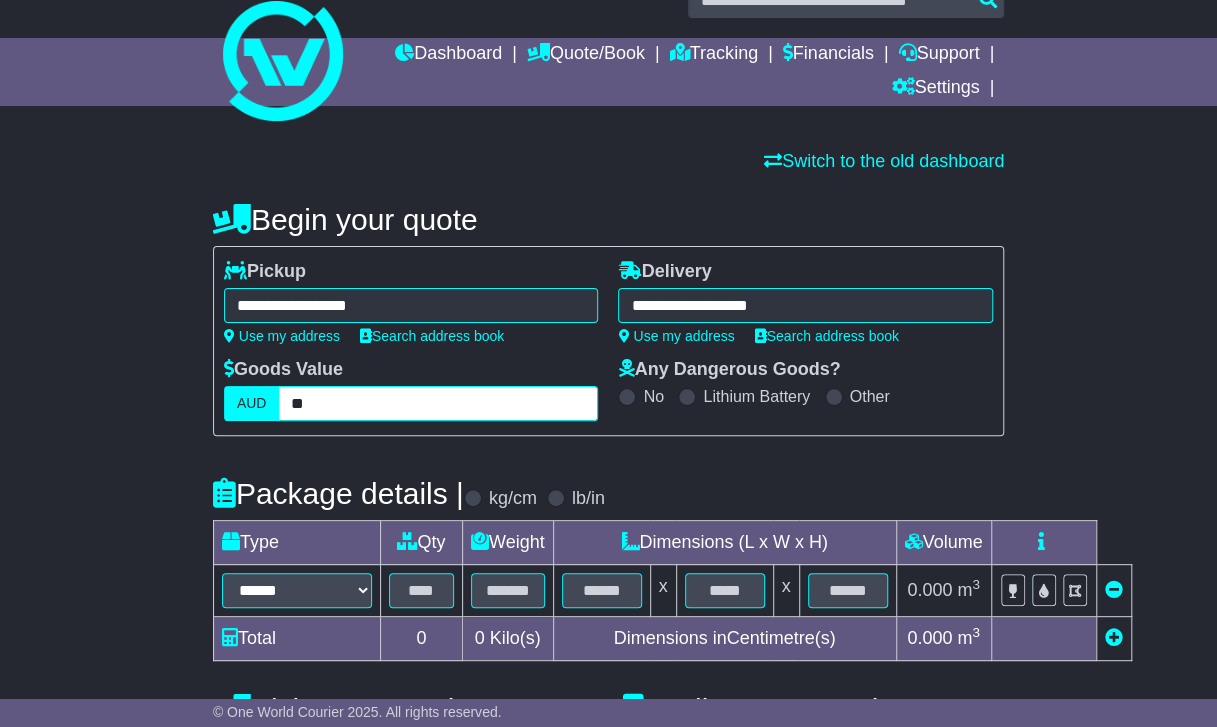 scroll, scrollTop: 93, scrollLeft: 0, axis: vertical 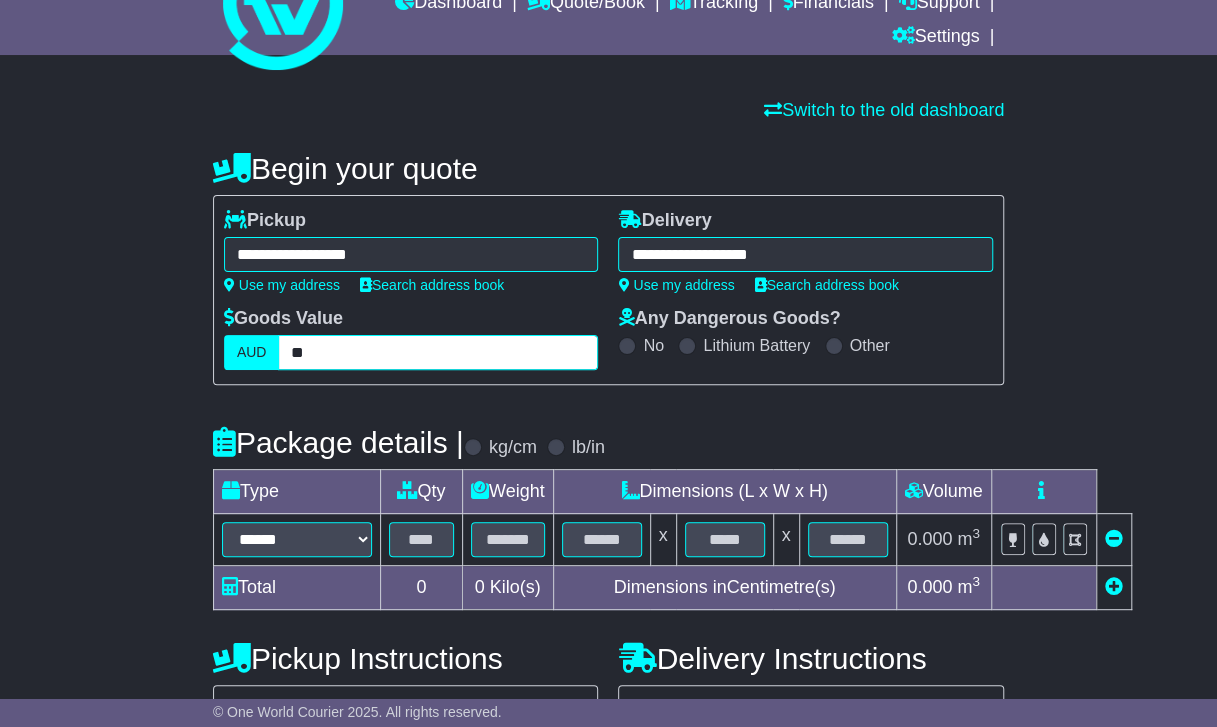 type on "**" 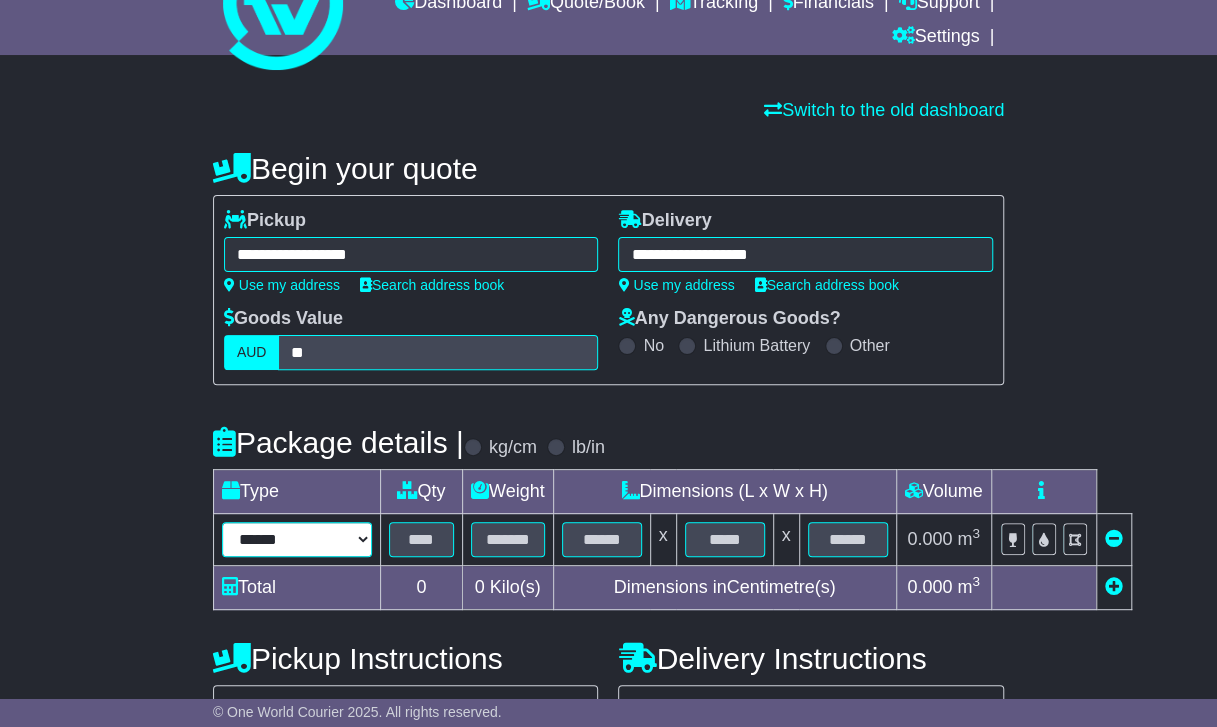 click on "****** ****** *** ******** ***** **** **** ****** *** *******" at bounding box center (297, 539) 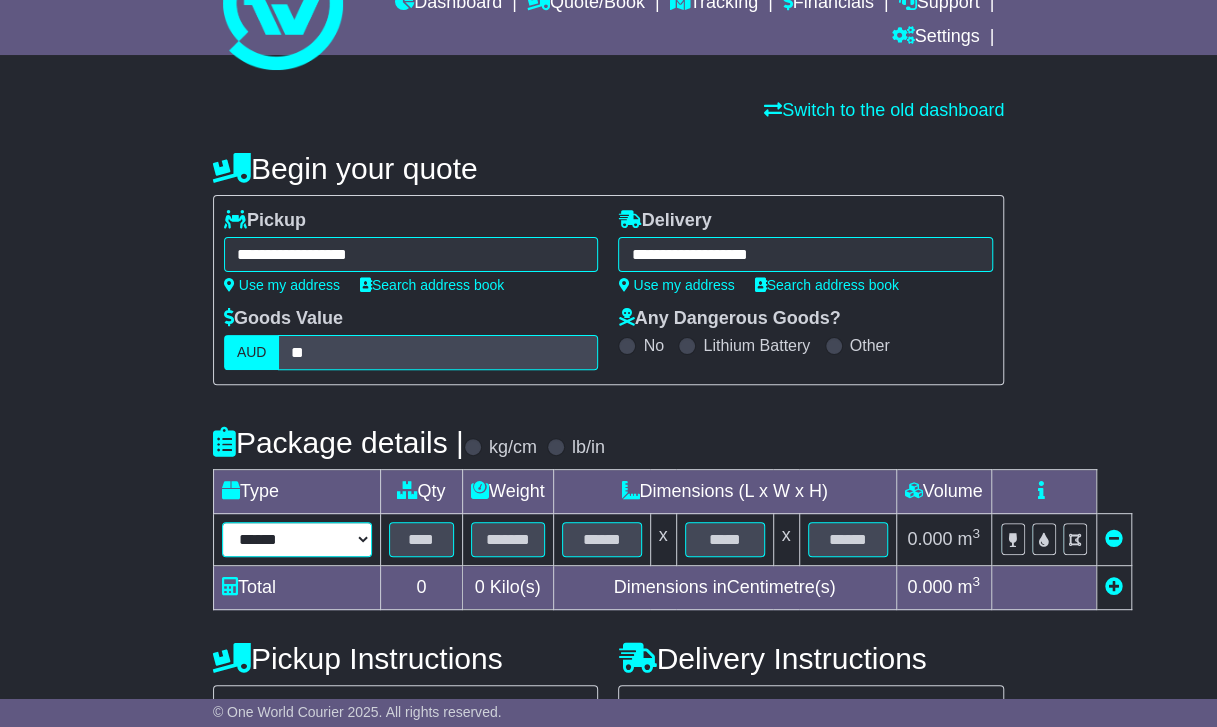 select on "*****" 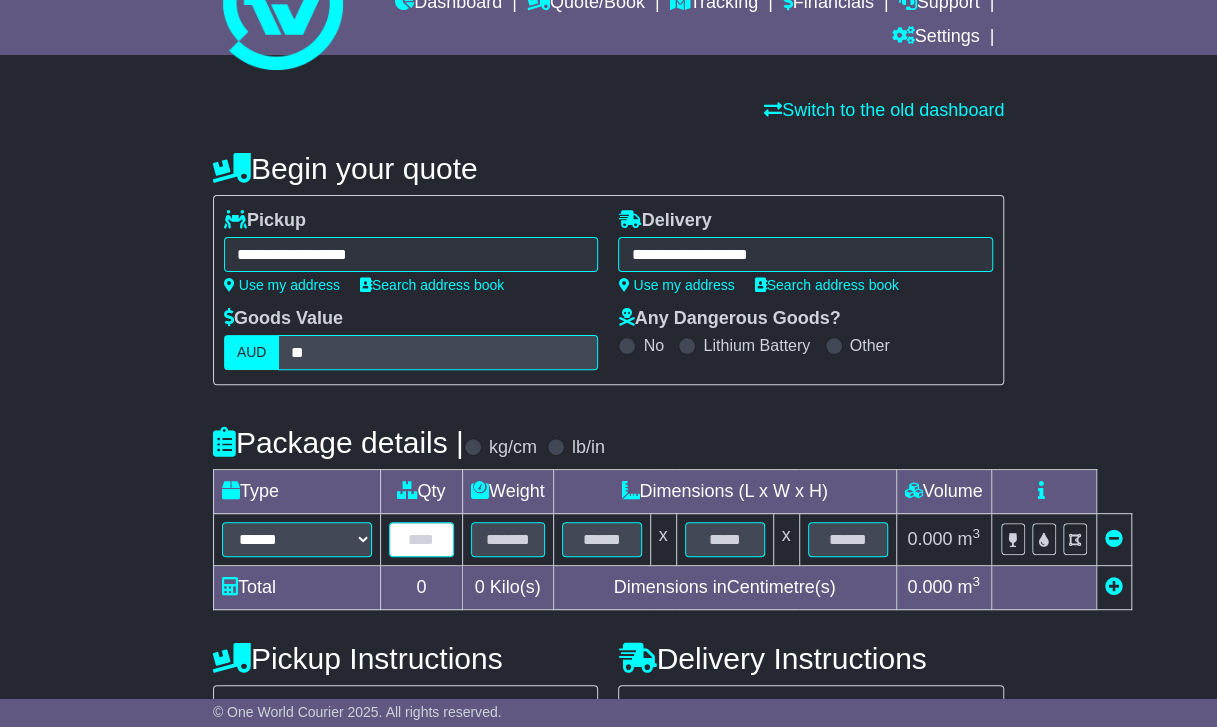 click at bounding box center (421, 539) 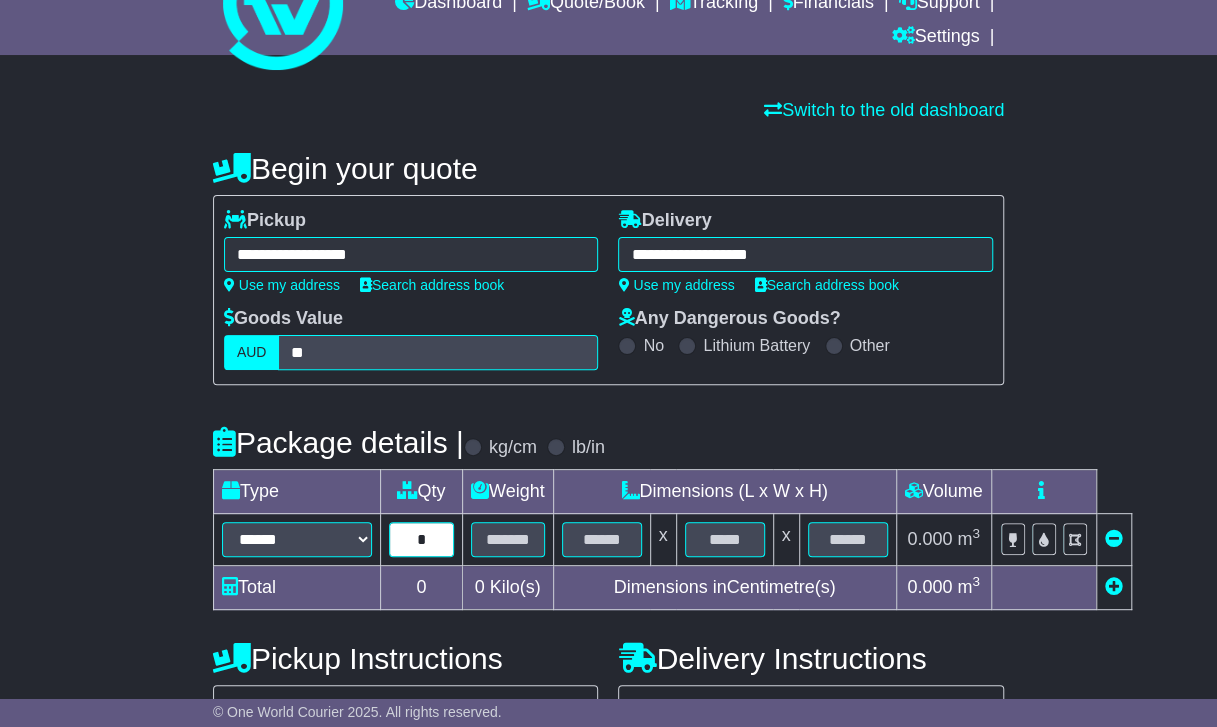 type on "*" 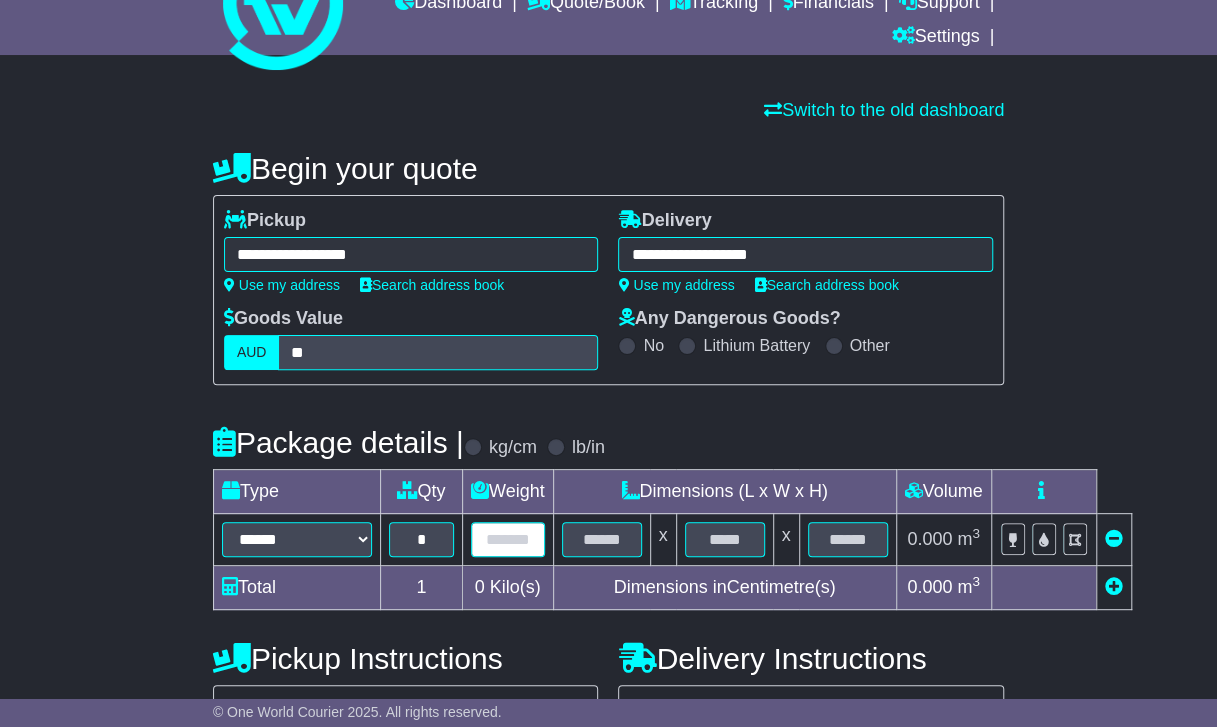 click at bounding box center [508, 539] 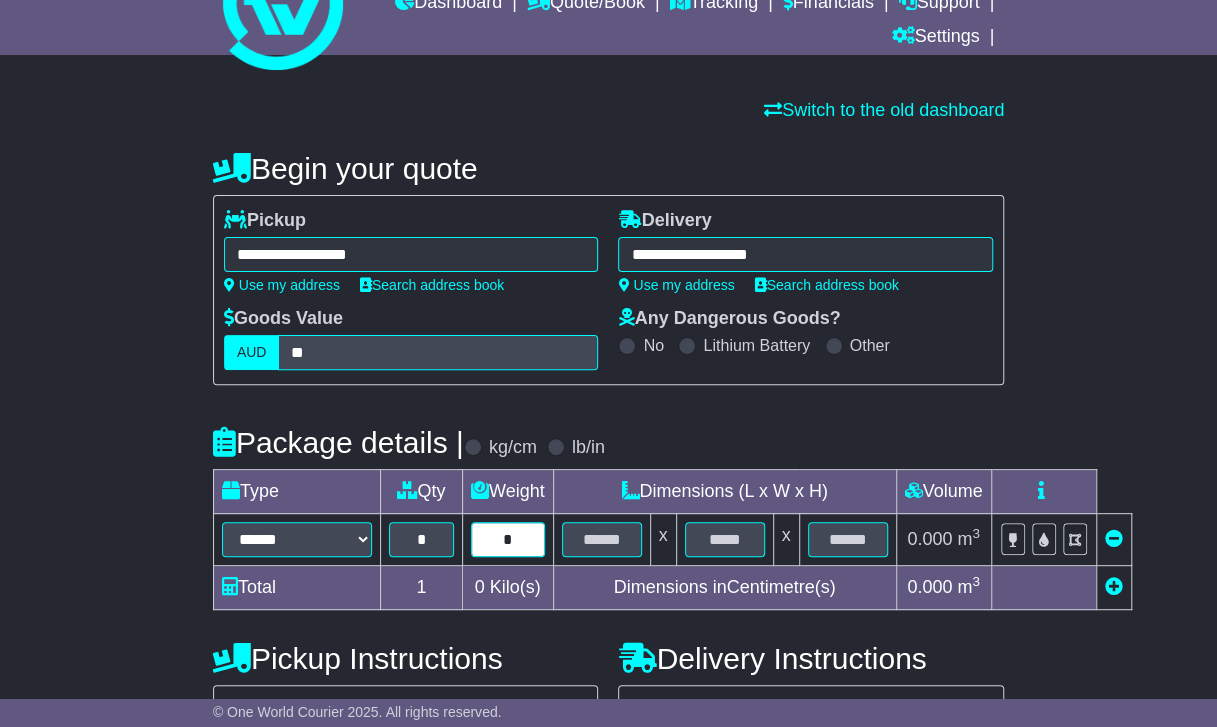 type on "*" 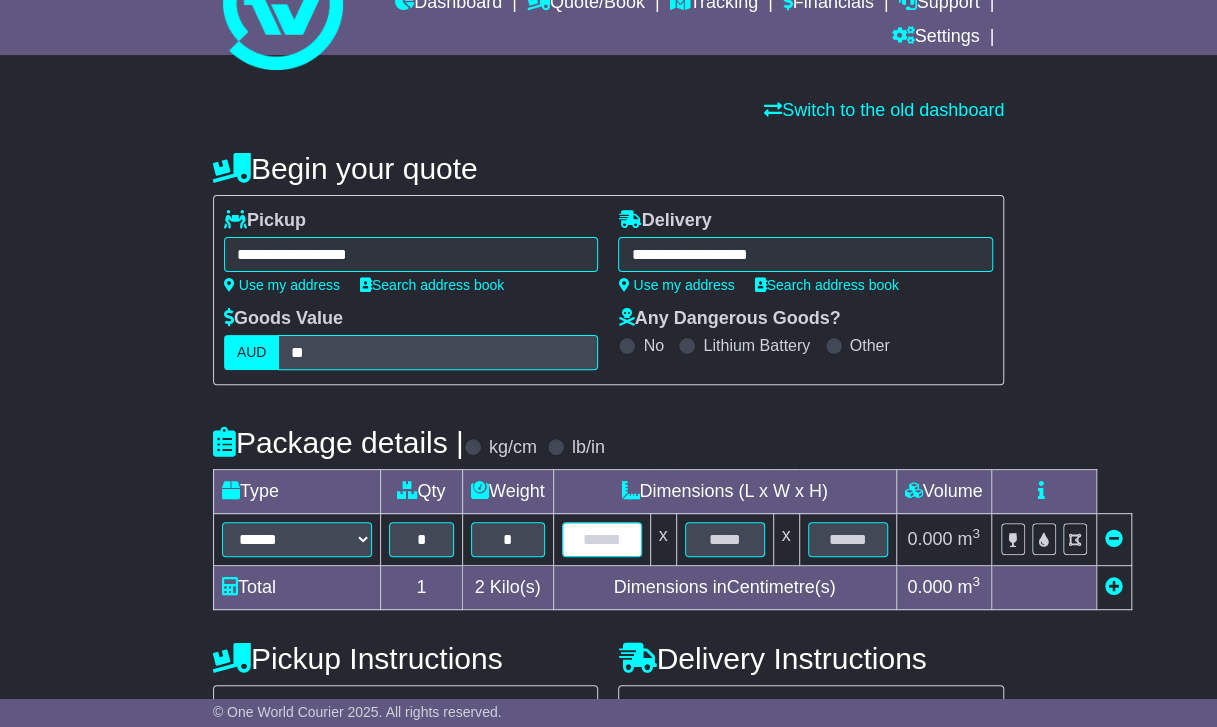 click at bounding box center (602, 539) 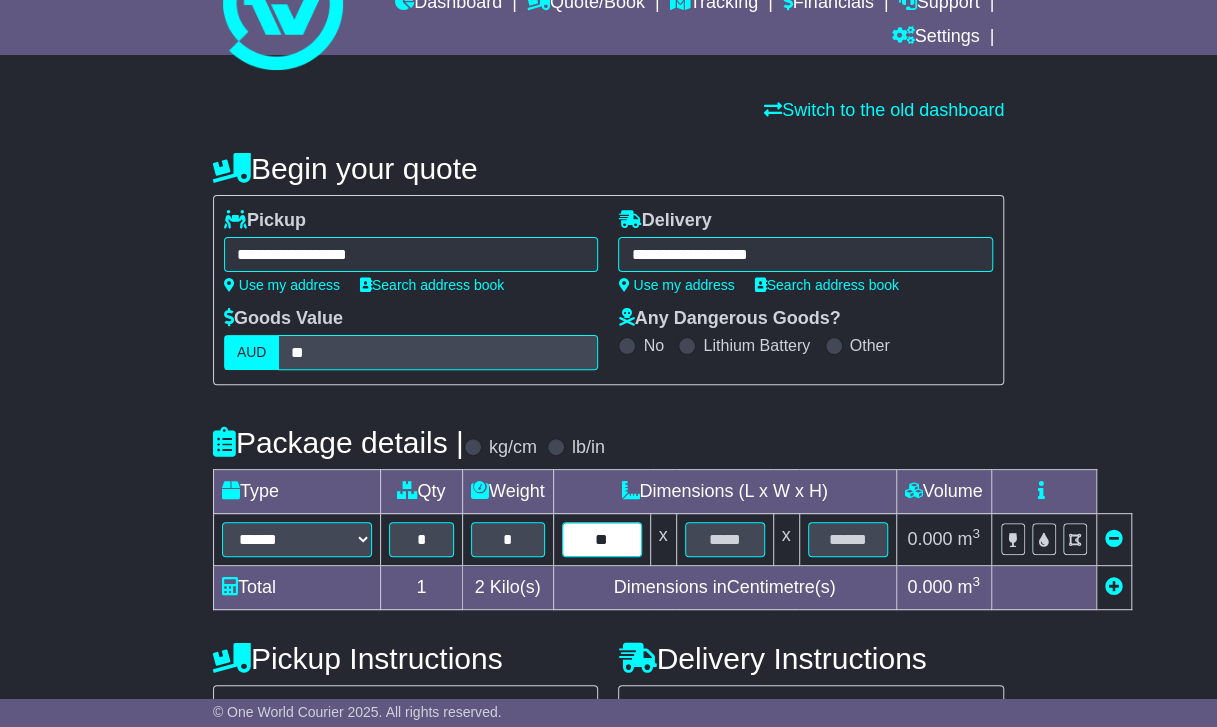 type on "*" 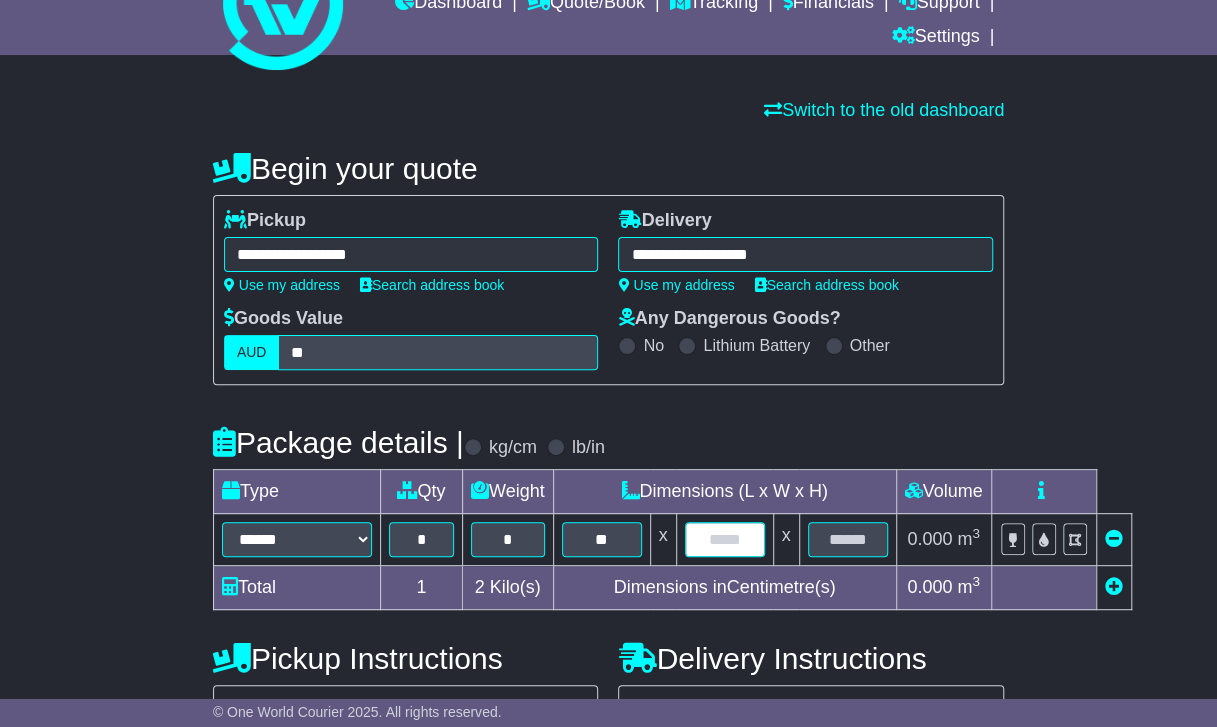 click at bounding box center (725, 539) 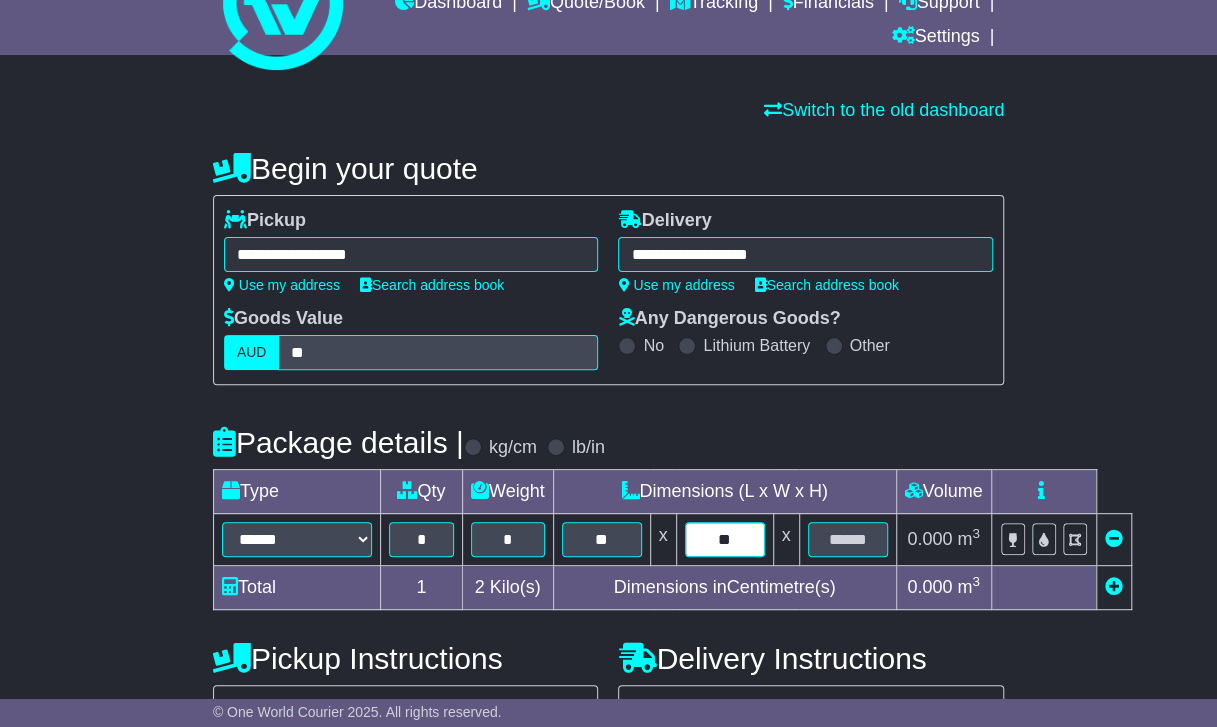 type on "**" 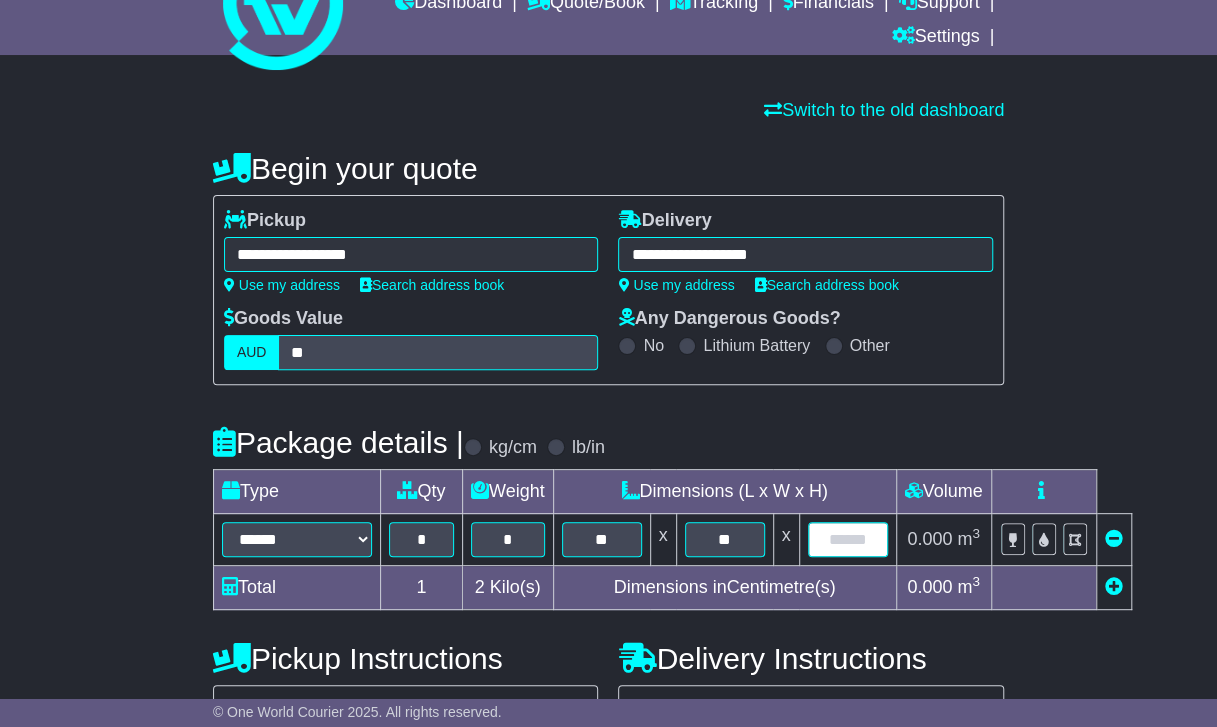 click at bounding box center [848, 539] 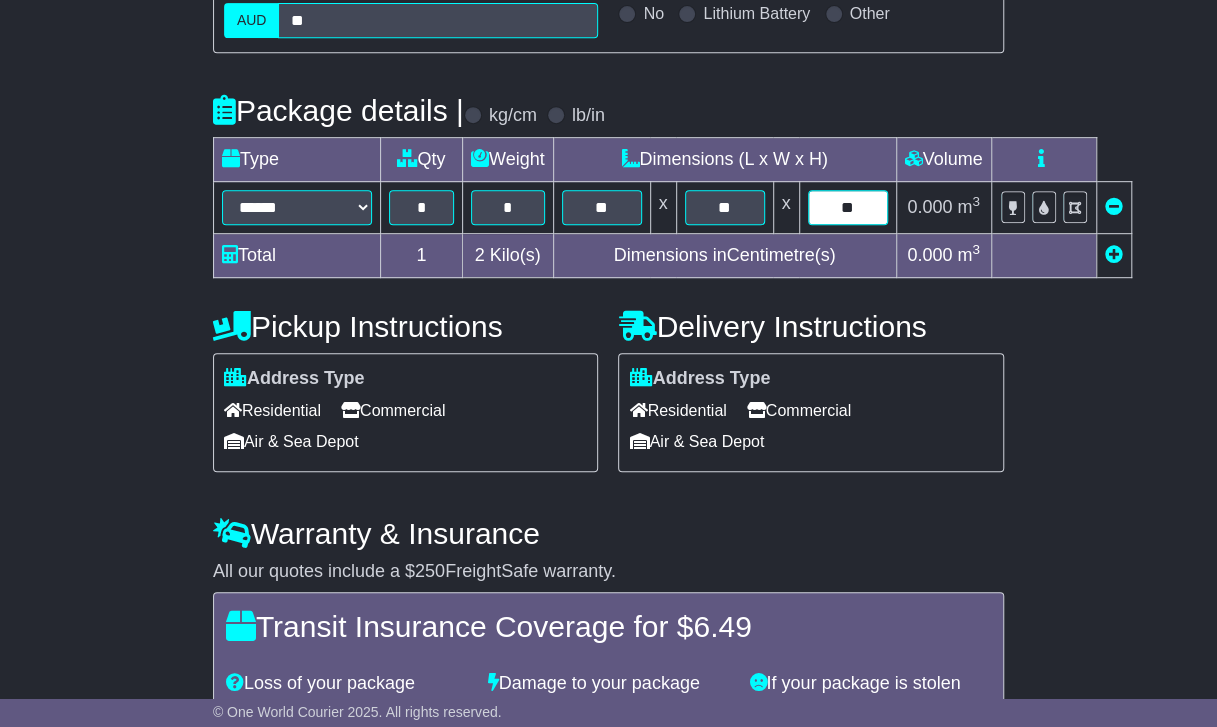 scroll, scrollTop: 428, scrollLeft: 0, axis: vertical 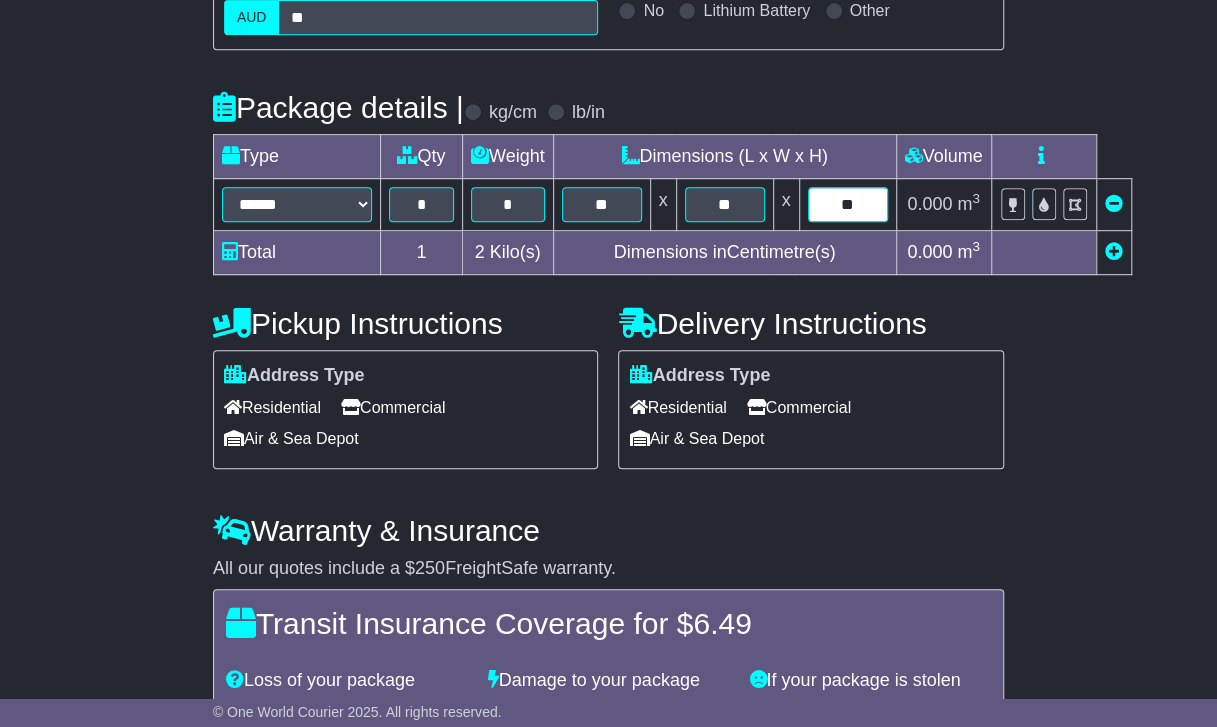 type on "**" 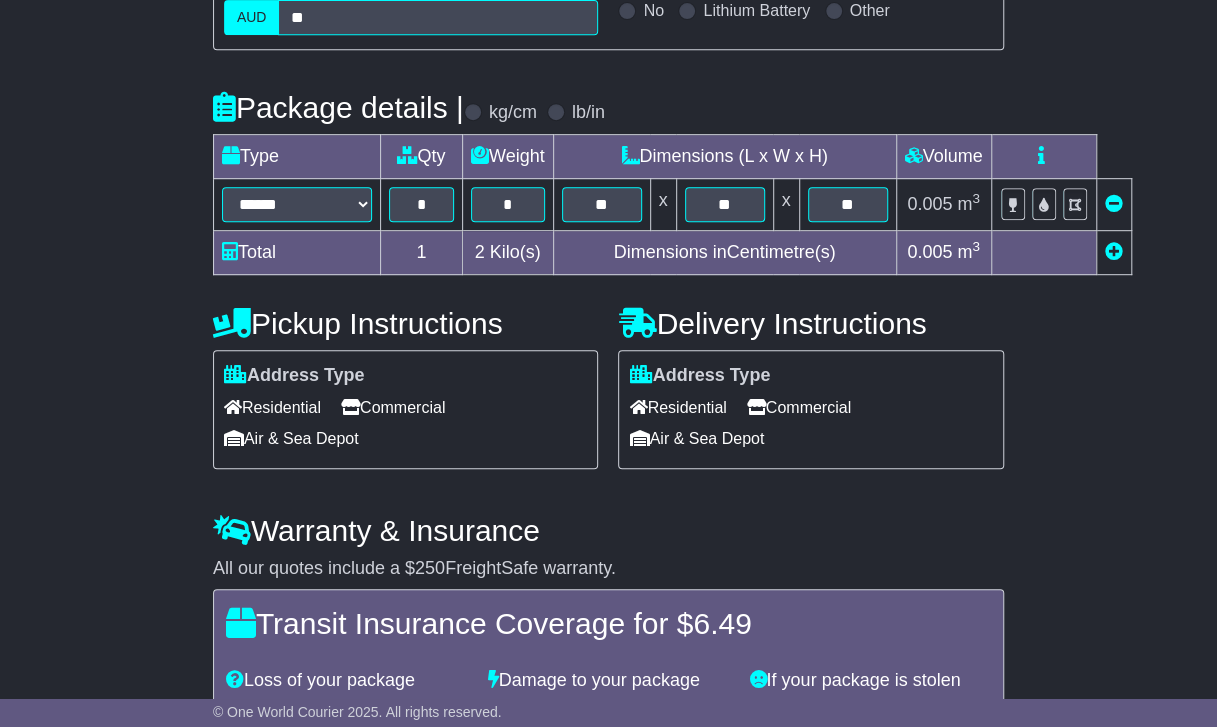 click on "Address Type
Residential
Commercial
Air & Sea Depot" at bounding box center (406, 409) 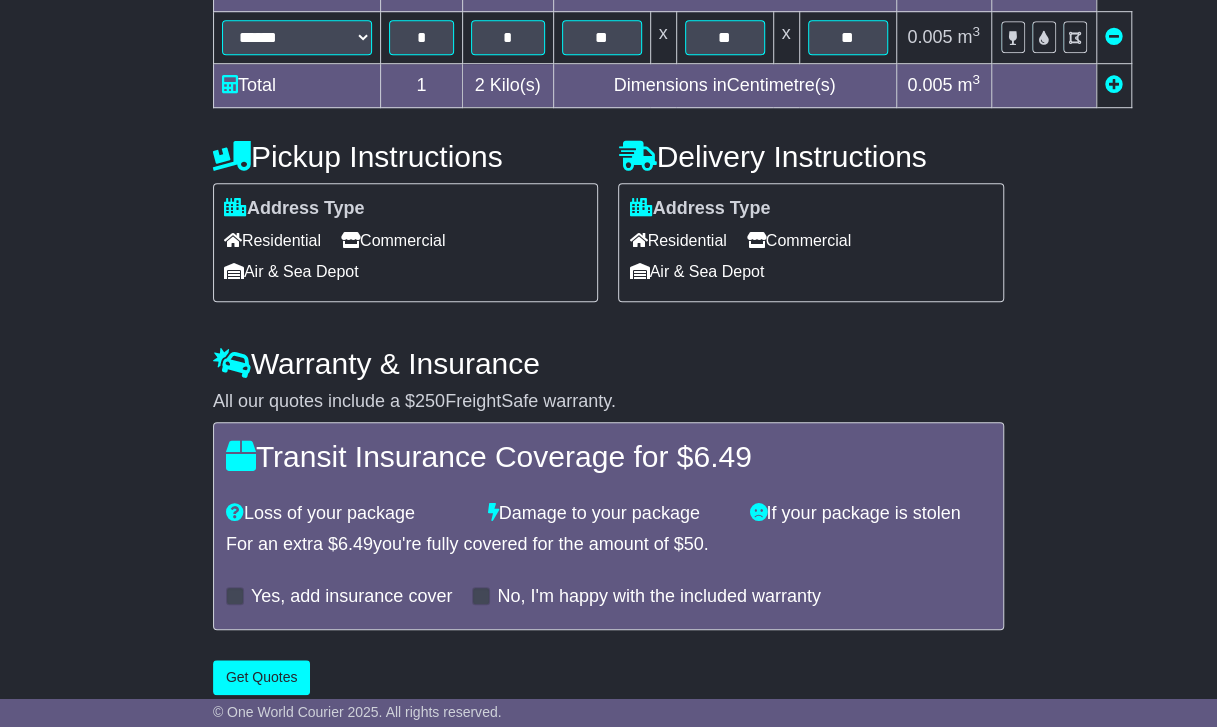 scroll, scrollTop: 610, scrollLeft: 0, axis: vertical 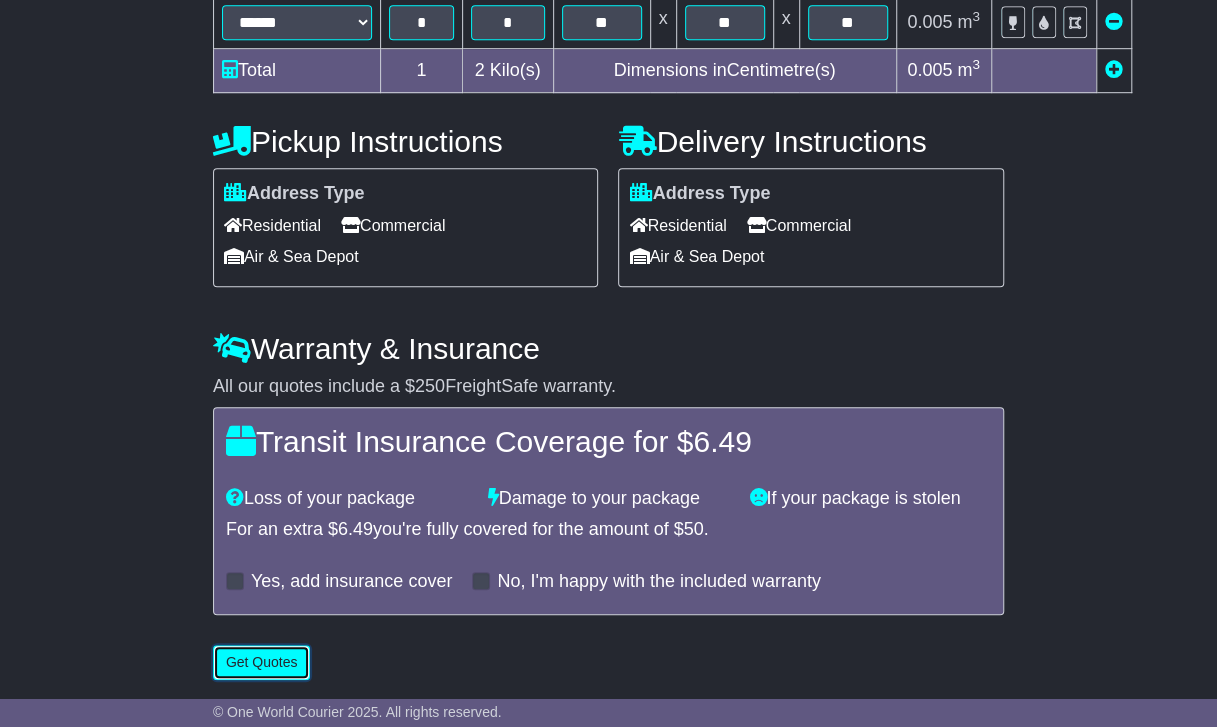 click on "Get Quotes" at bounding box center [262, 662] 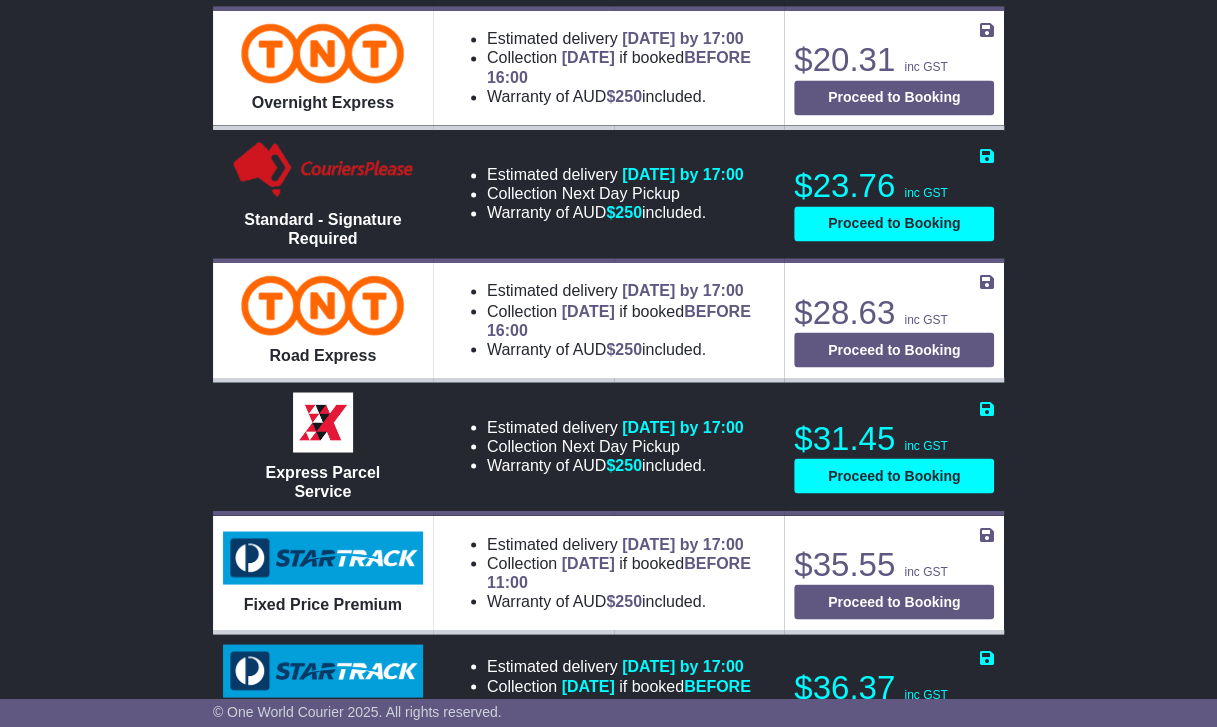 scroll, scrollTop: 1514, scrollLeft: 0, axis: vertical 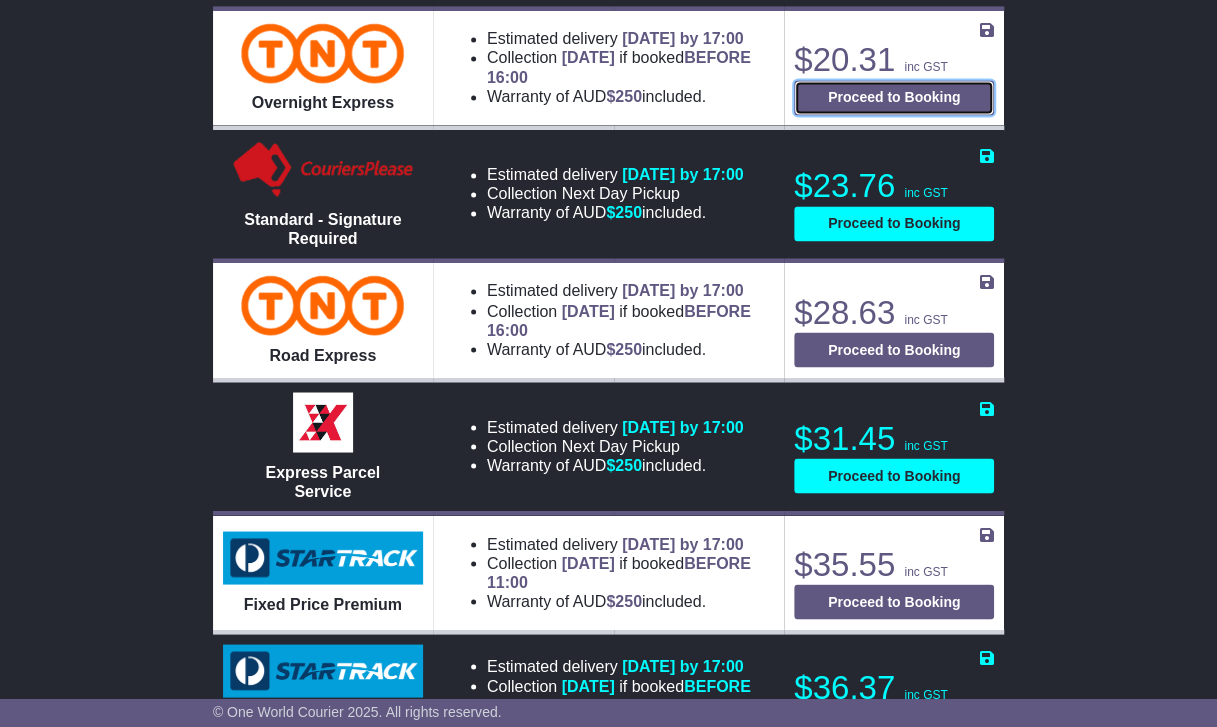 click on "Proceed to Booking" at bounding box center (894, 97) 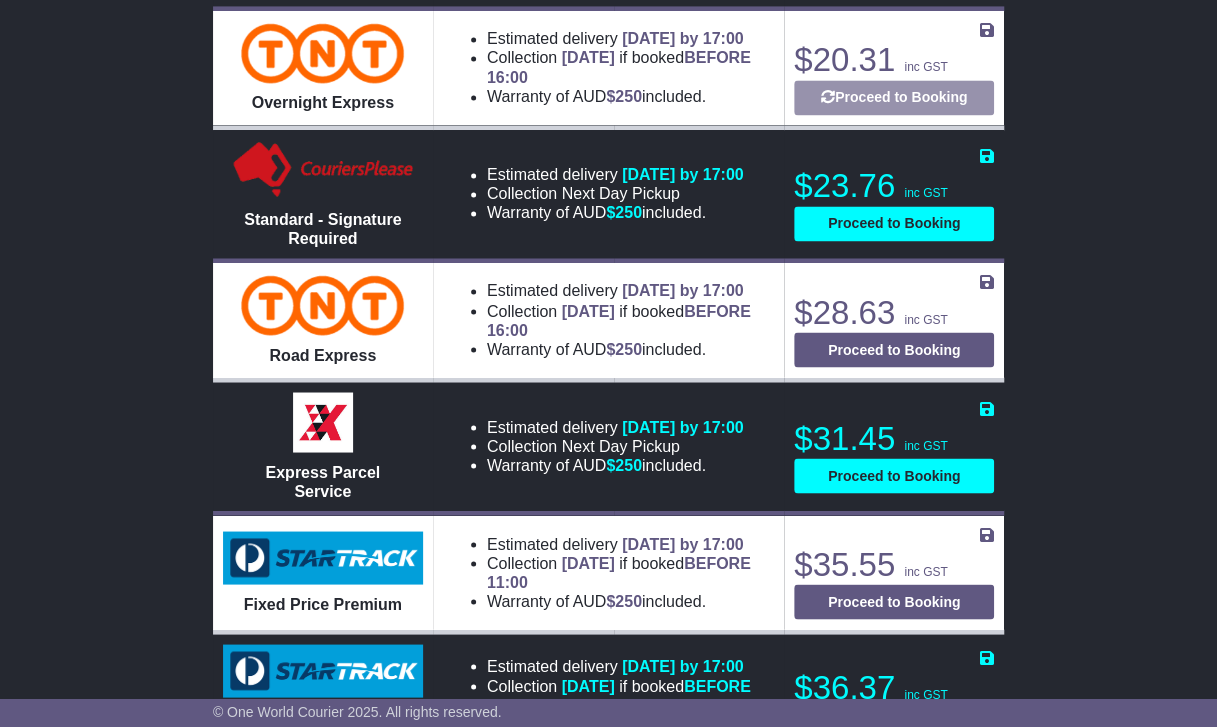 select on "*****" 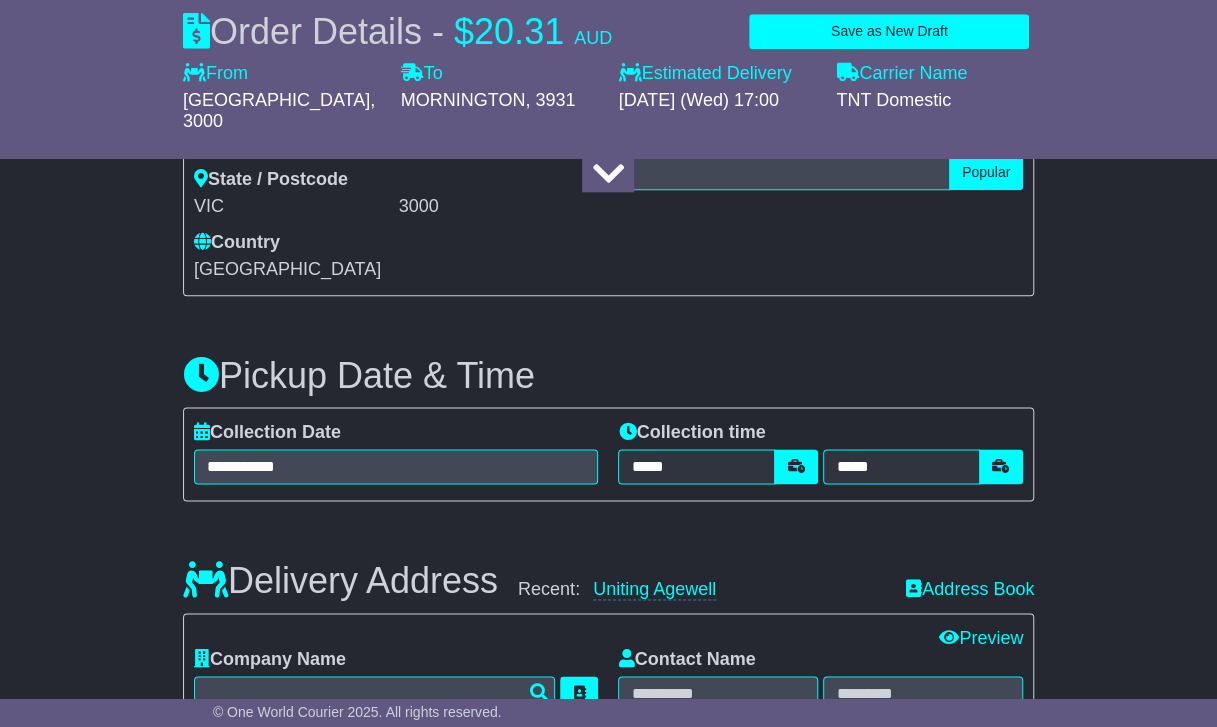 scroll, scrollTop: 1038, scrollLeft: 0, axis: vertical 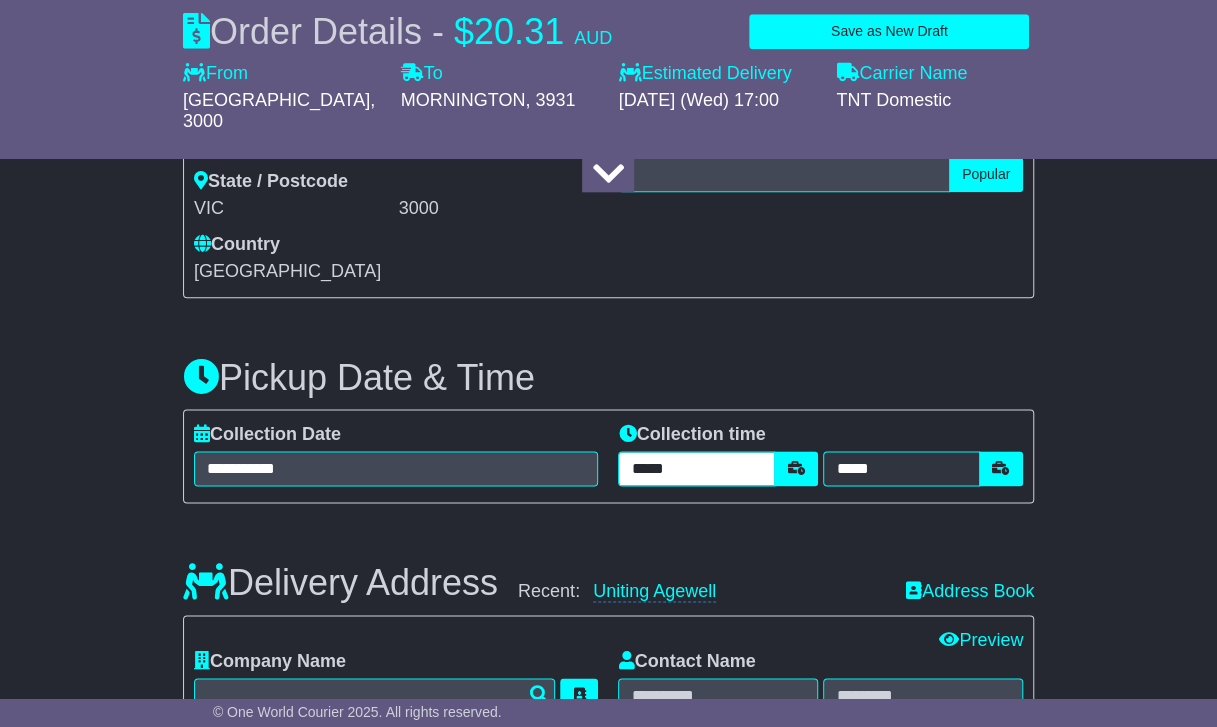 click on "*****" at bounding box center [696, 468] 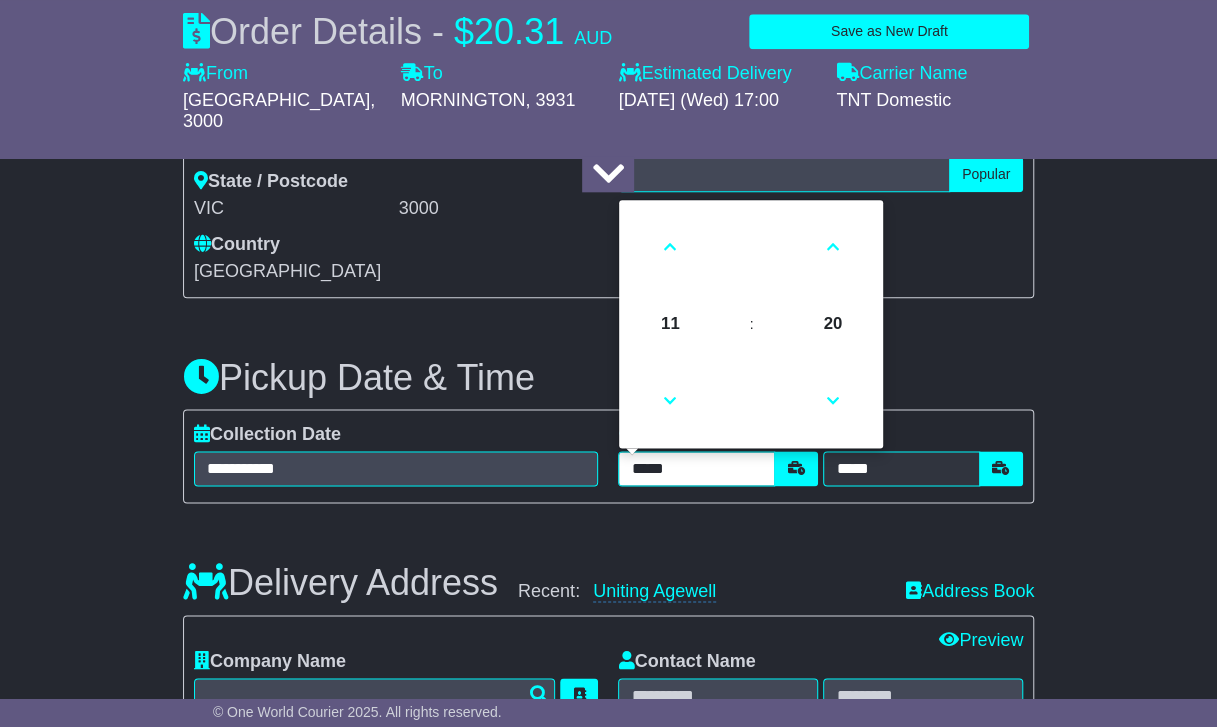 click at bounding box center (670, 401) 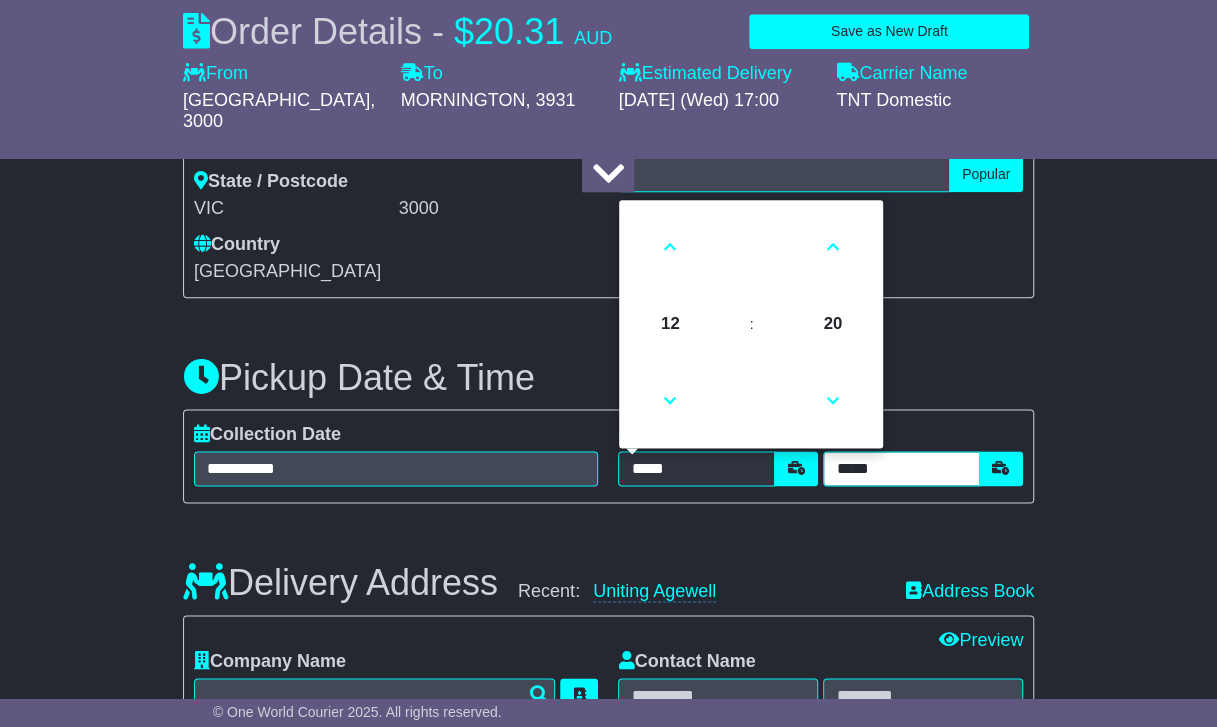 click on "*****" at bounding box center [901, 468] 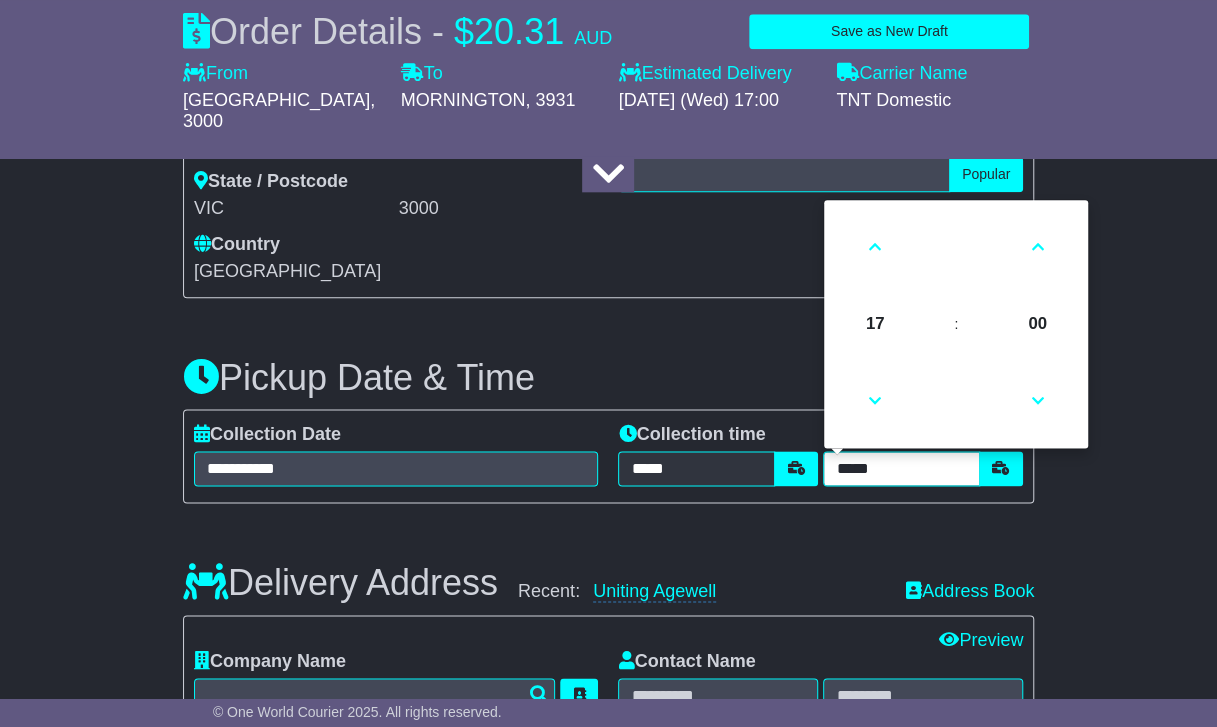 click at bounding box center (875, 401) 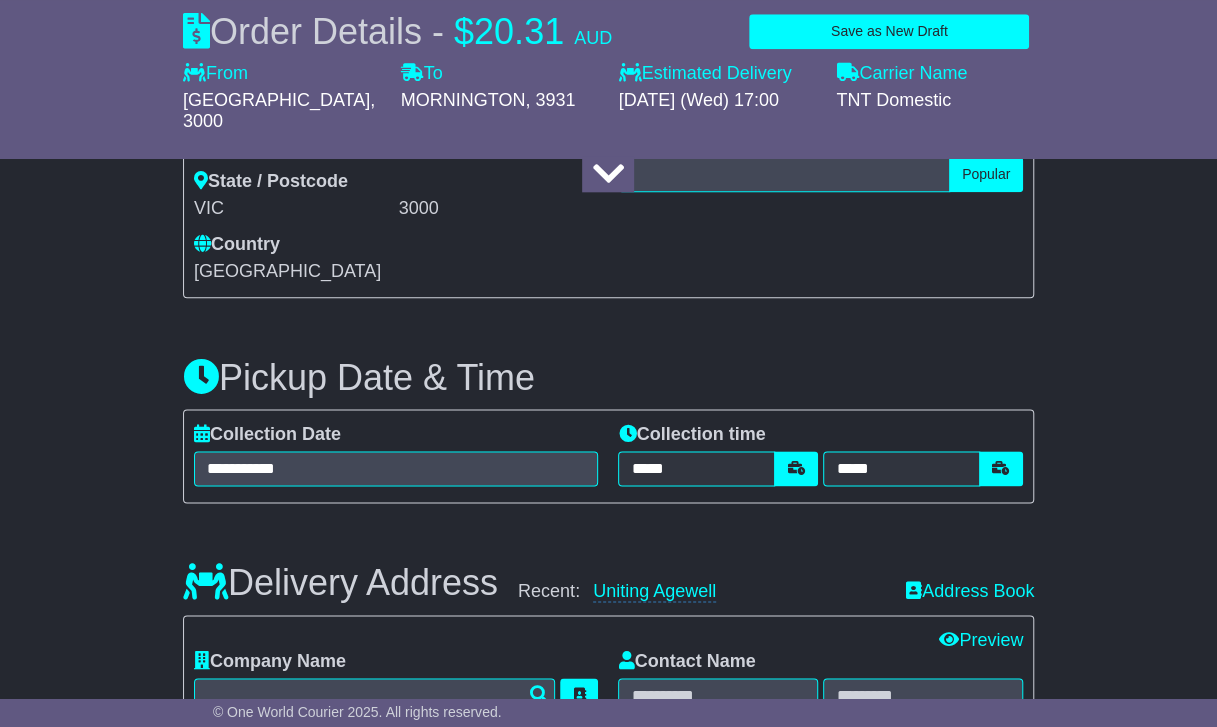 click on "About your package
What is your Package
Documents
Non-Documents
What are the Incoterms?
***
***
***
***
***
***
Description of Goods
Attention: dangerous goods are not allowed by service.
Your Internal Reference (required)
Any Dangerous Goods?
No" at bounding box center (608, 615) 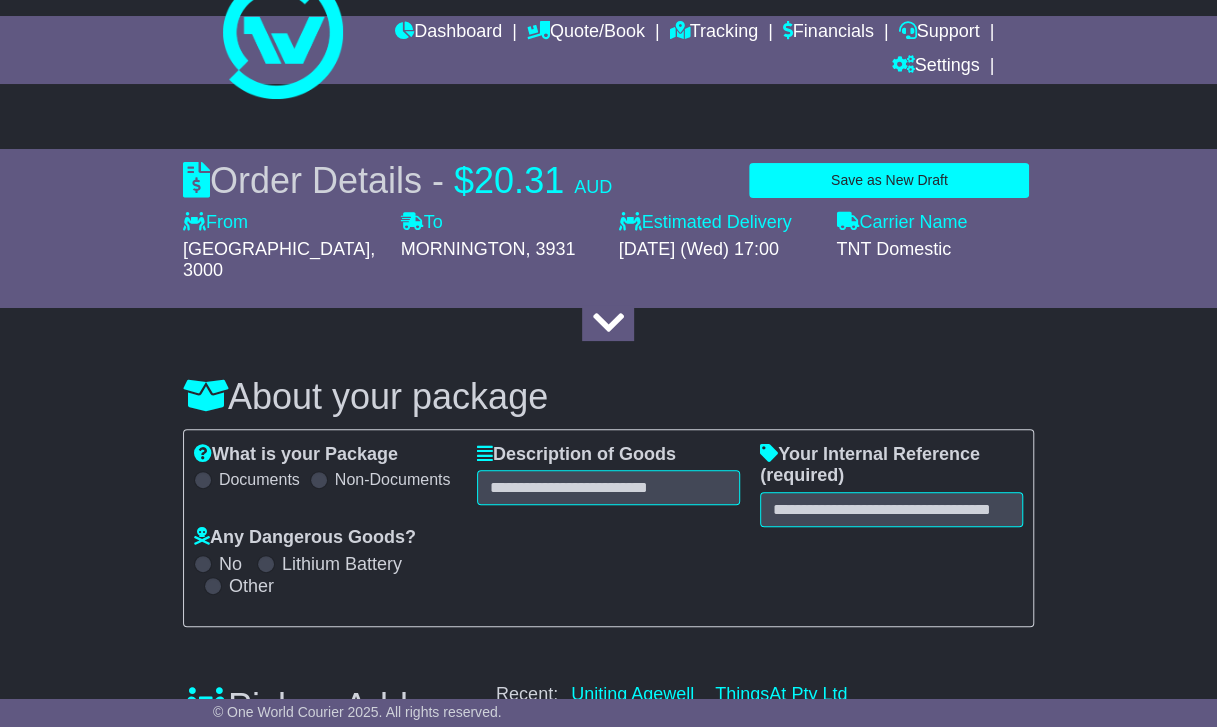 scroll, scrollTop: 60, scrollLeft: 0, axis: vertical 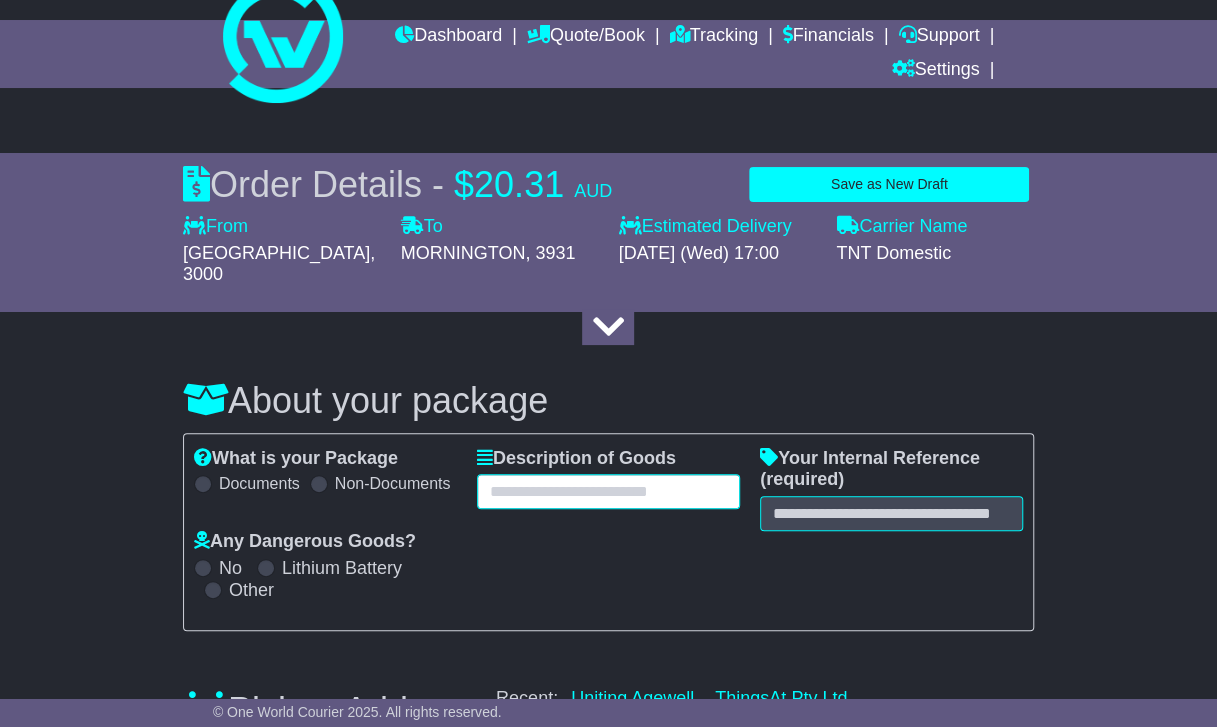 click at bounding box center [608, 491] 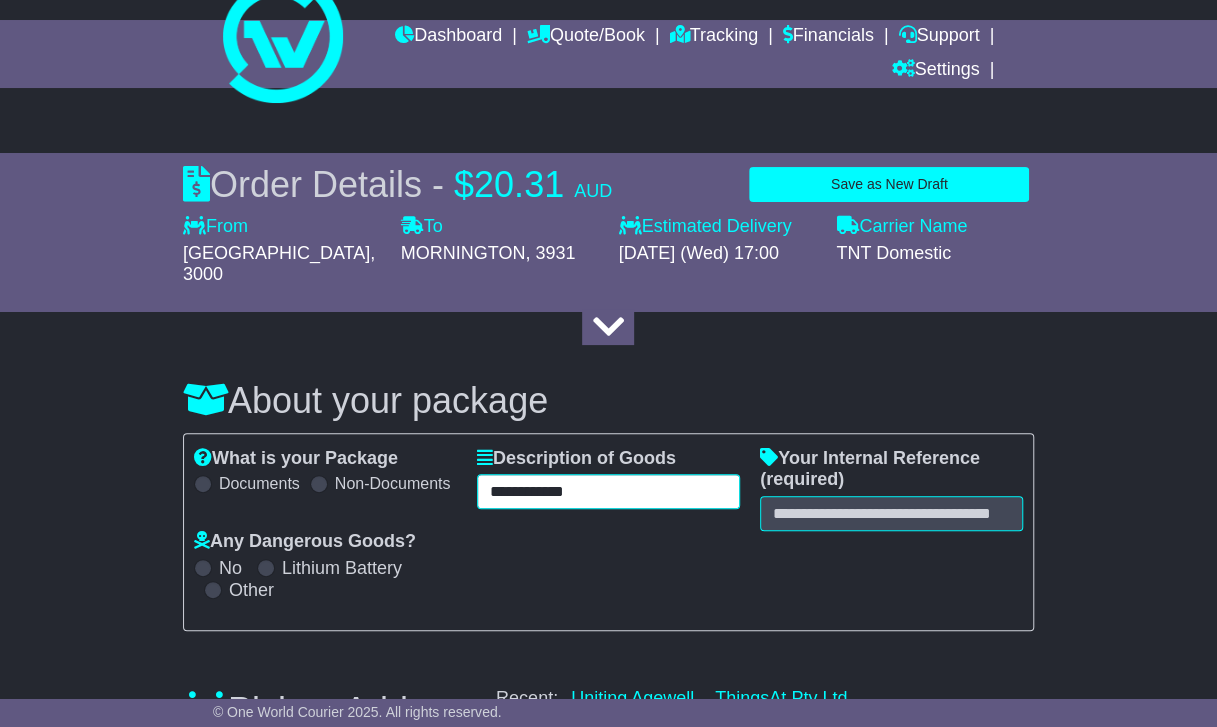 type on "**********" 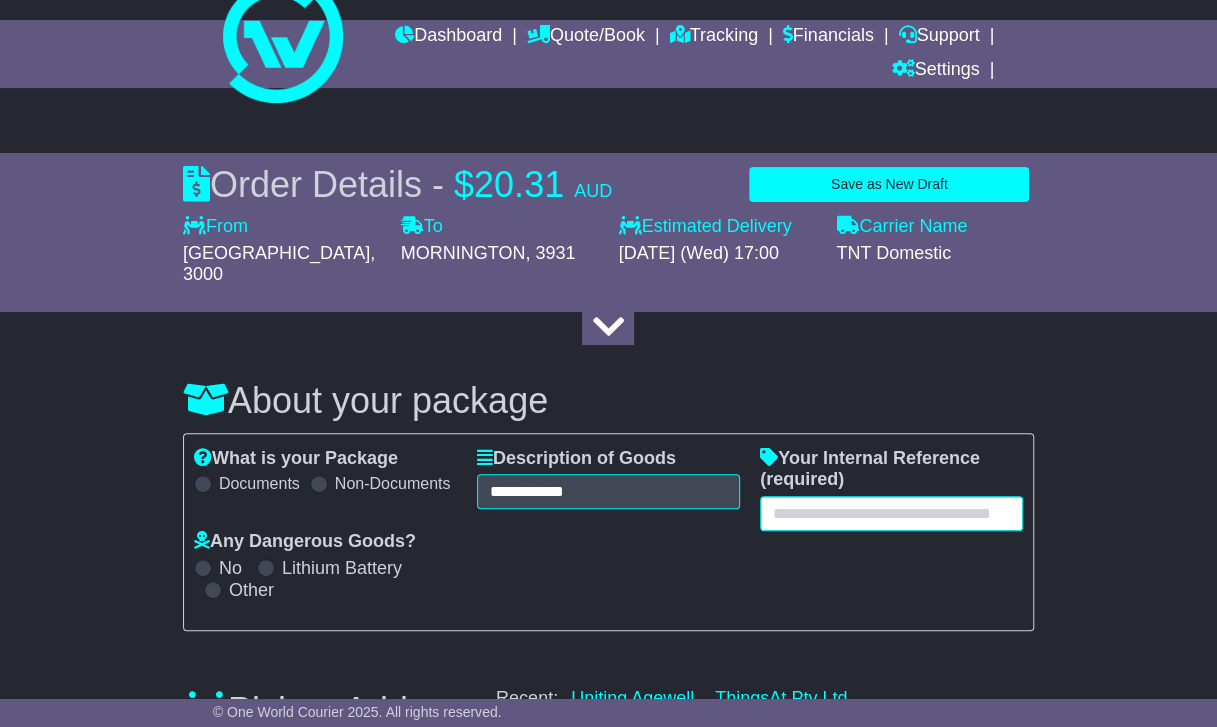 click at bounding box center (891, 513) 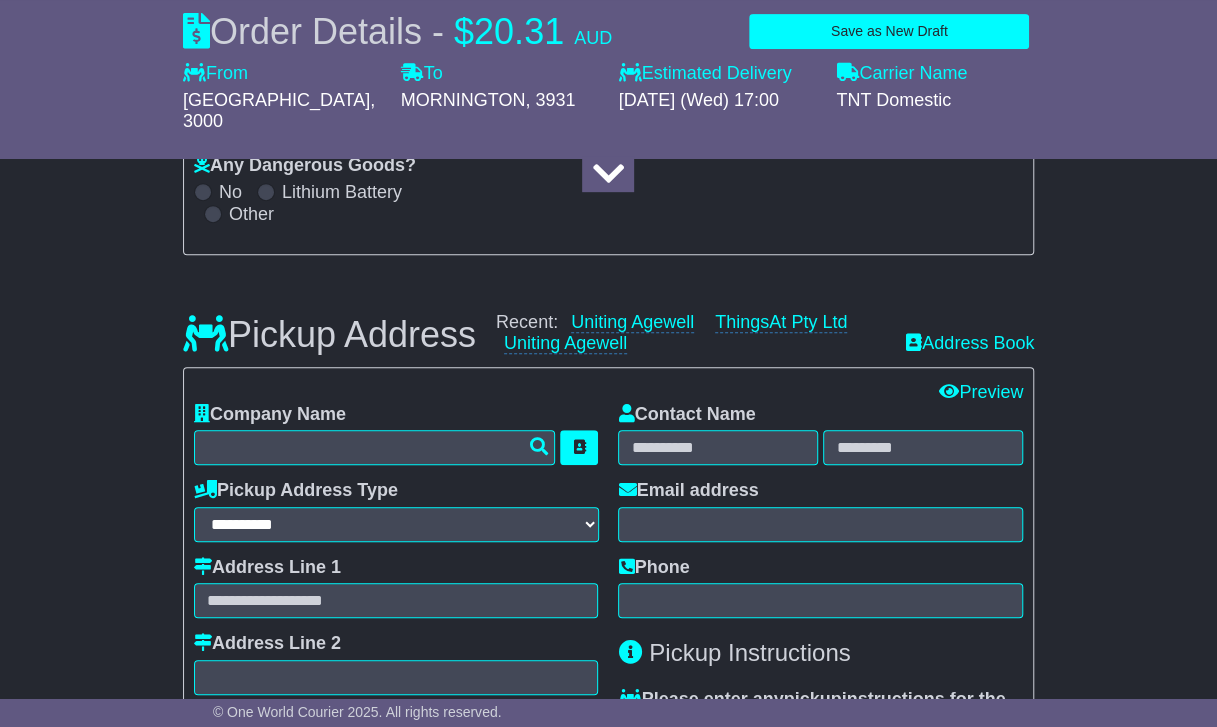 scroll, scrollTop: 436, scrollLeft: 0, axis: vertical 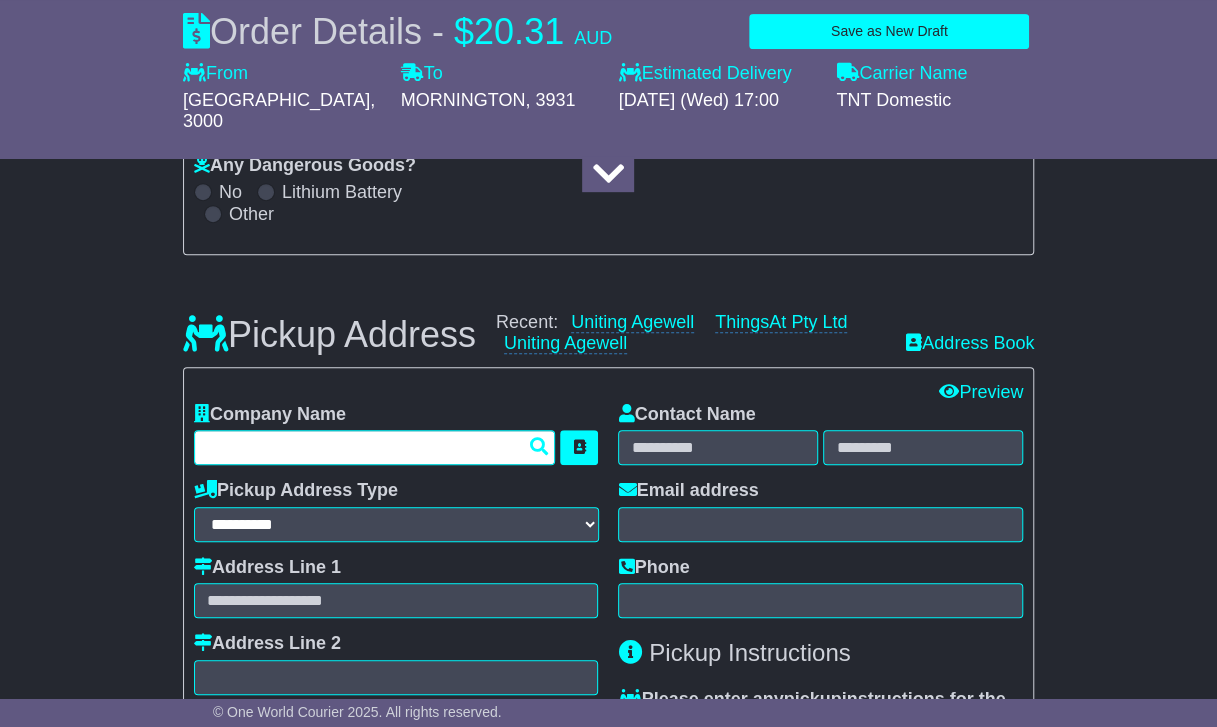 click at bounding box center [375, 447] 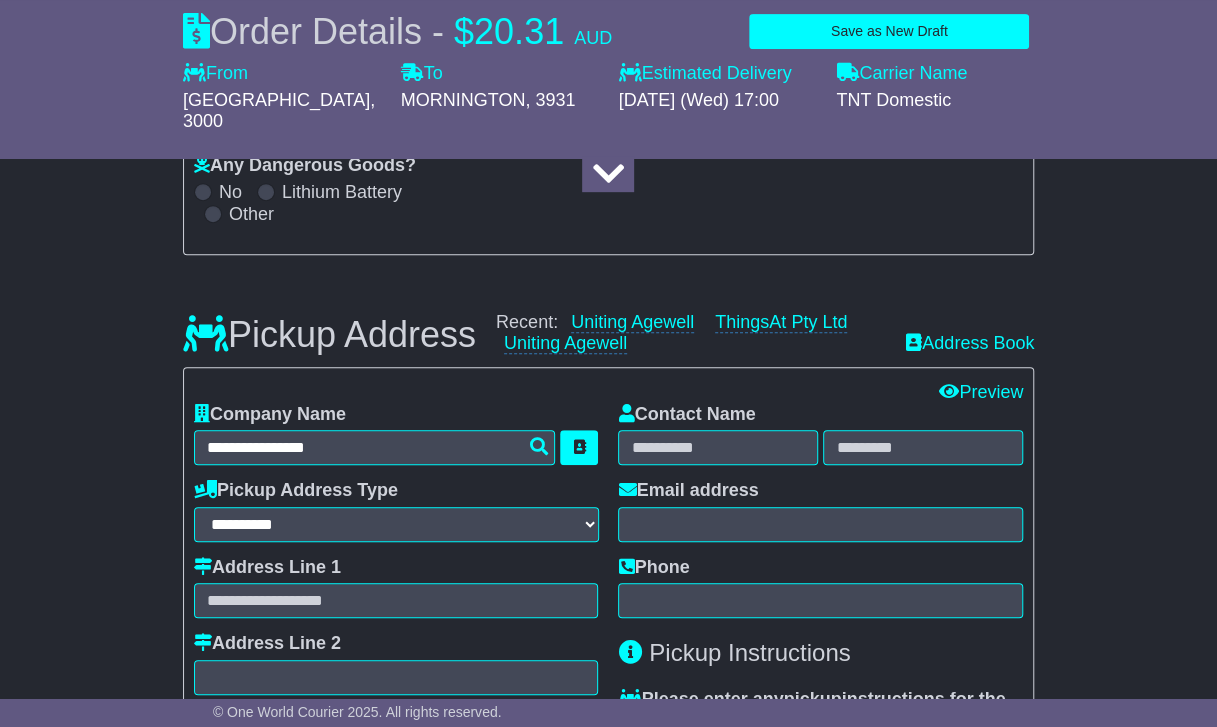 type on "**********" 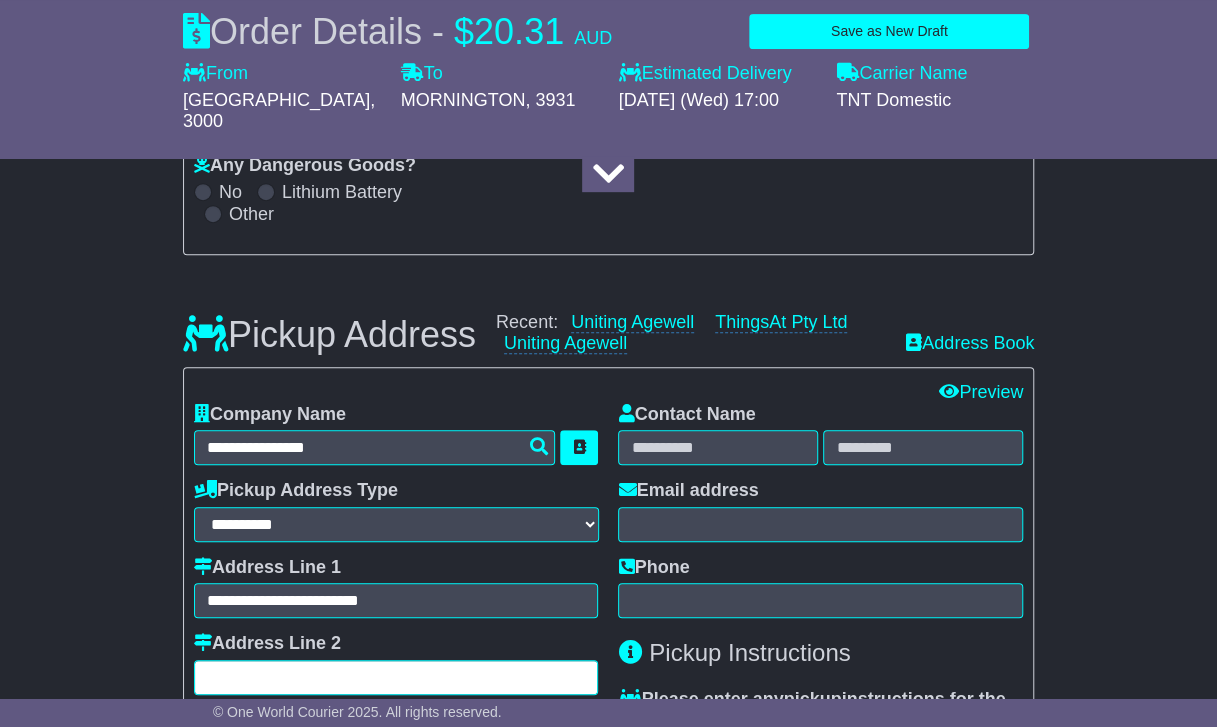 type on "***" 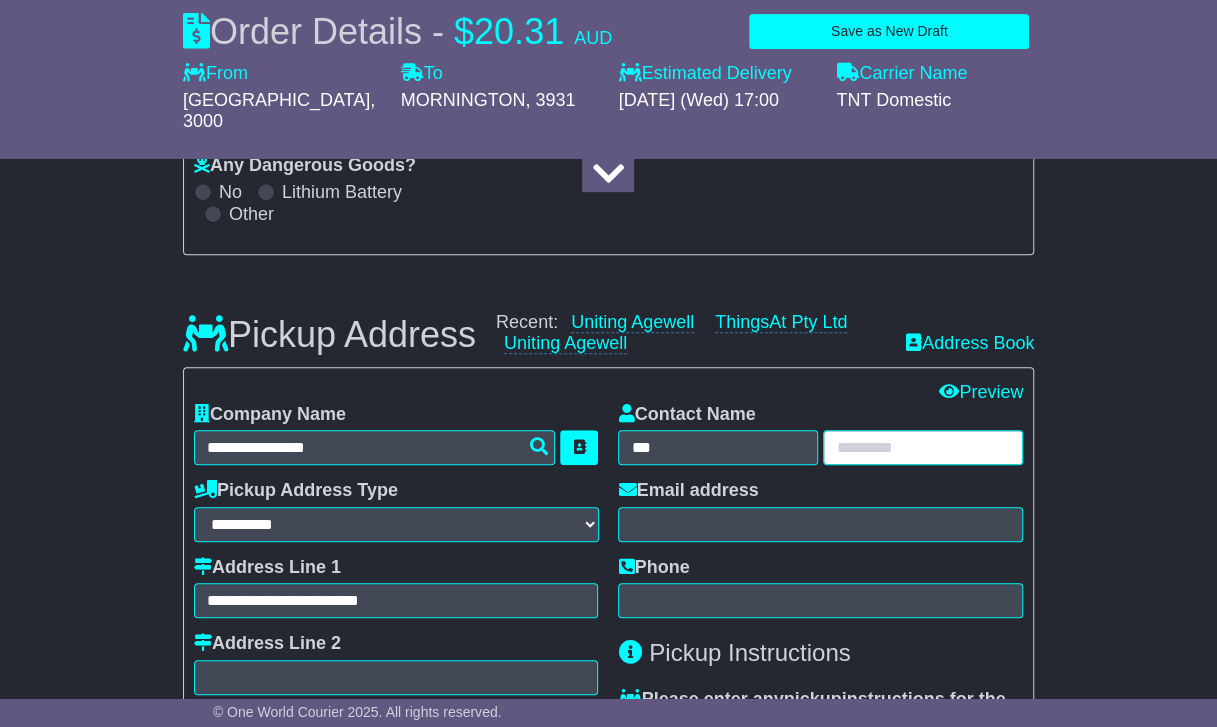 type on "**********" 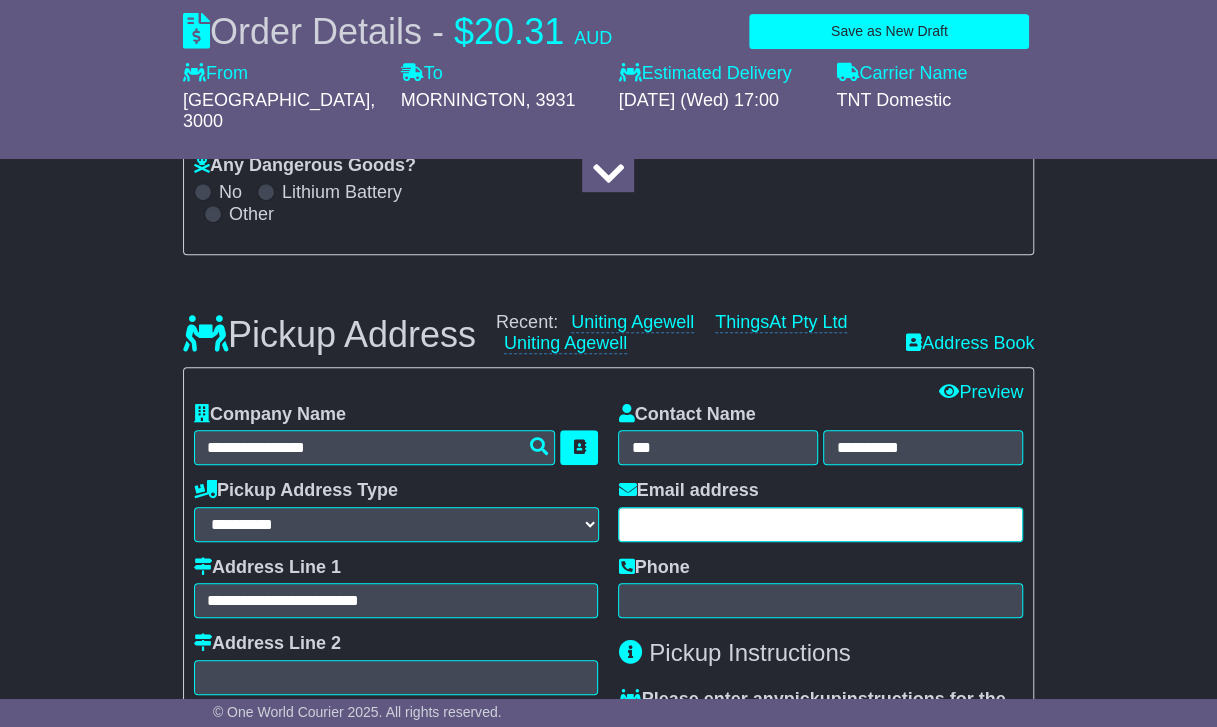 type on "**********" 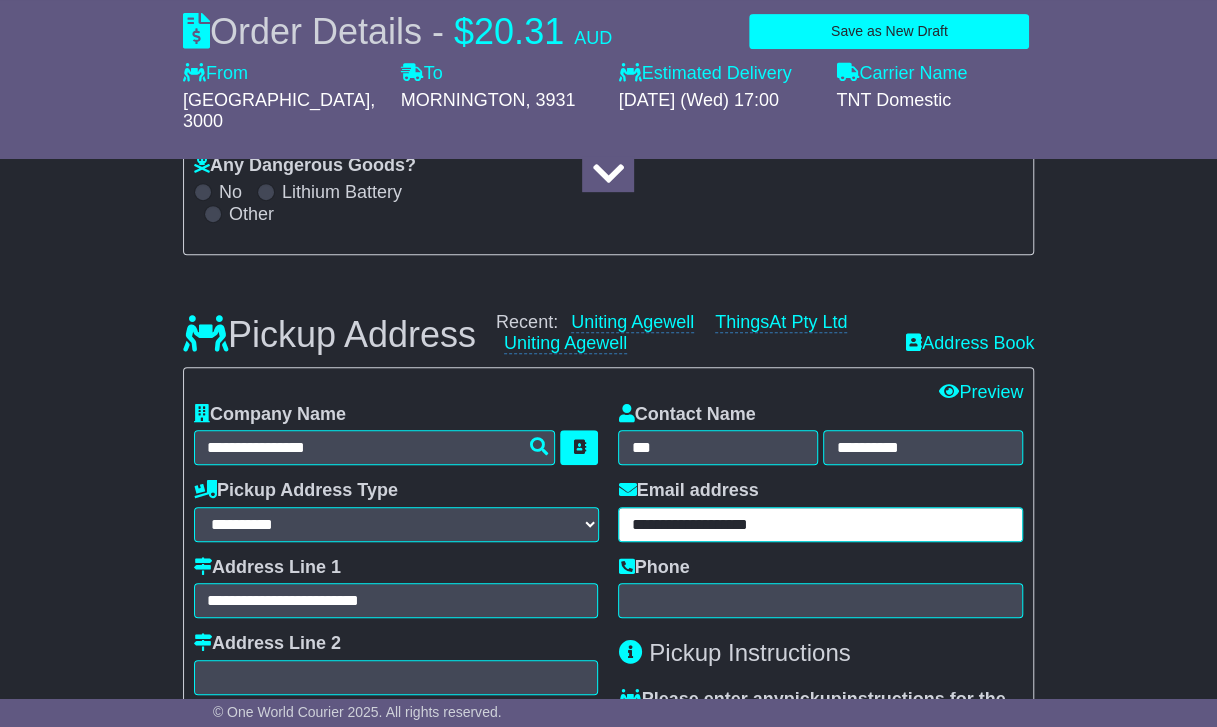 type on "**********" 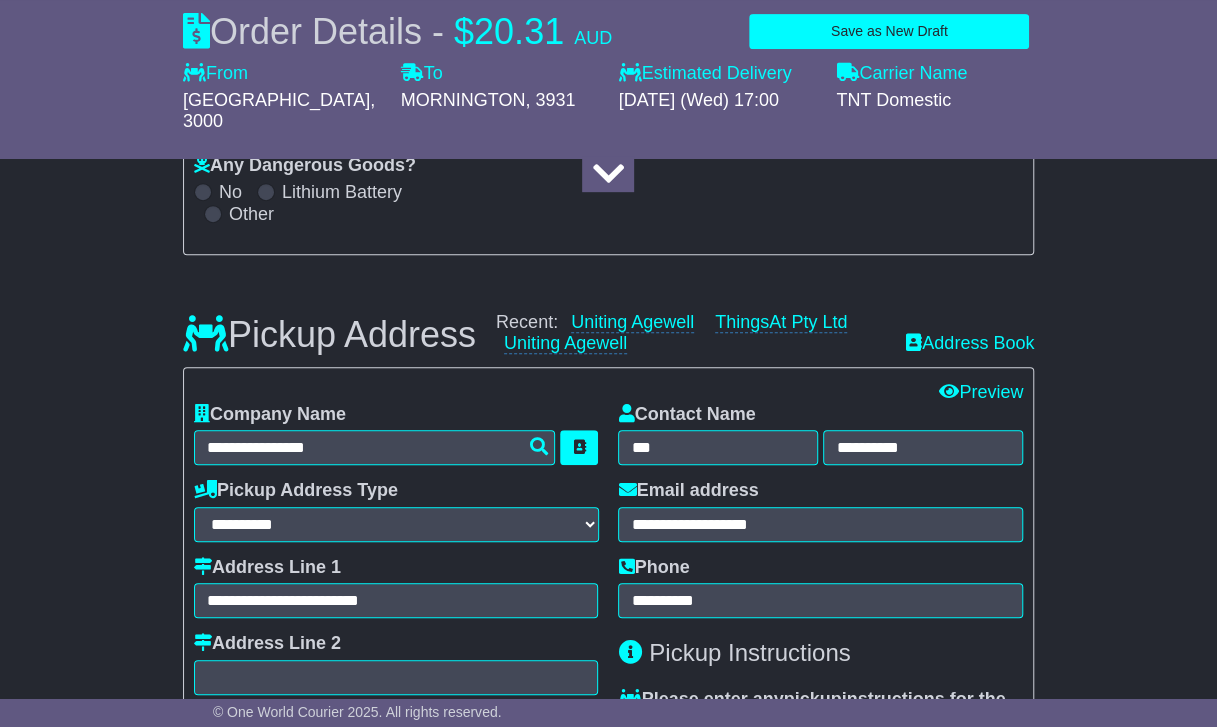type on "**********" 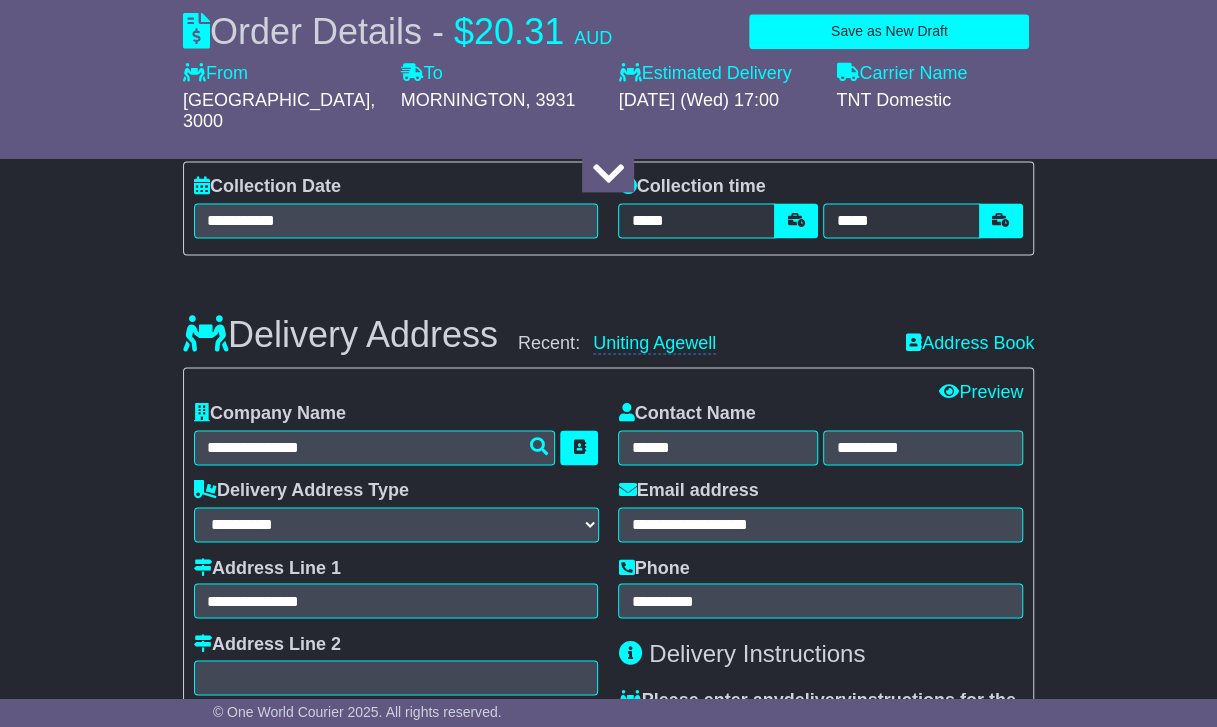 scroll, scrollTop: 1288, scrollLeft: 0, axis: vertical 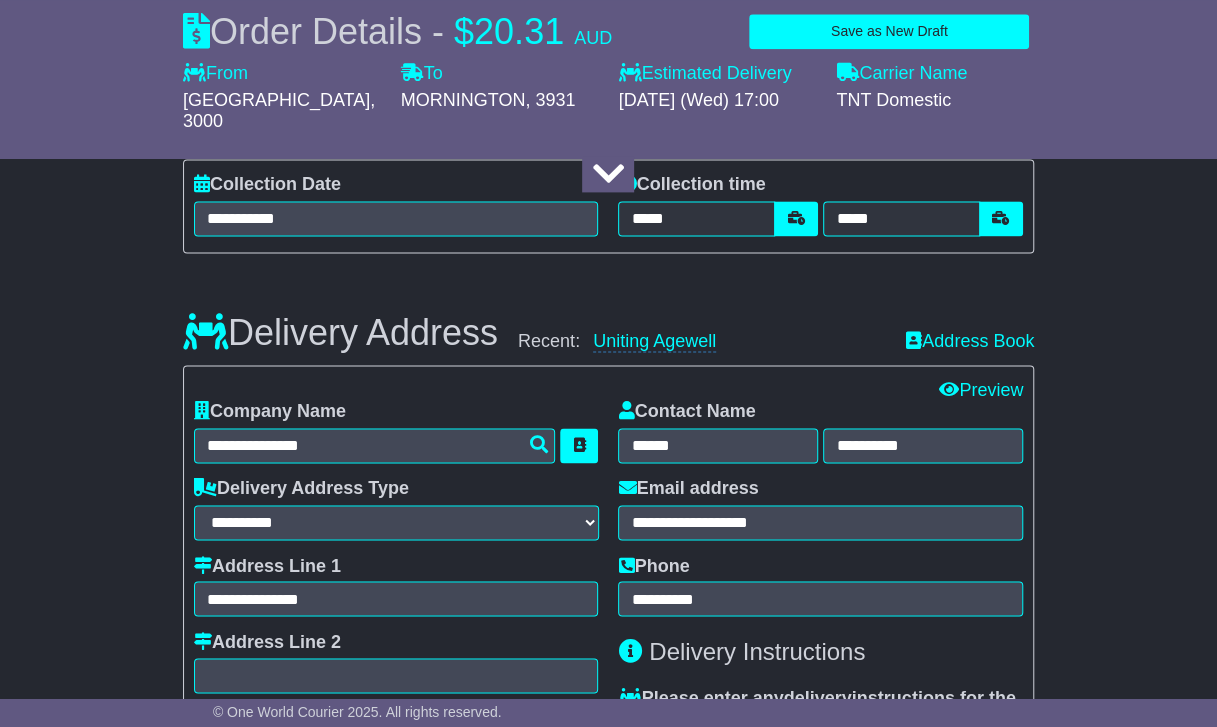 click on "**********" at bounding box center [396, 586] 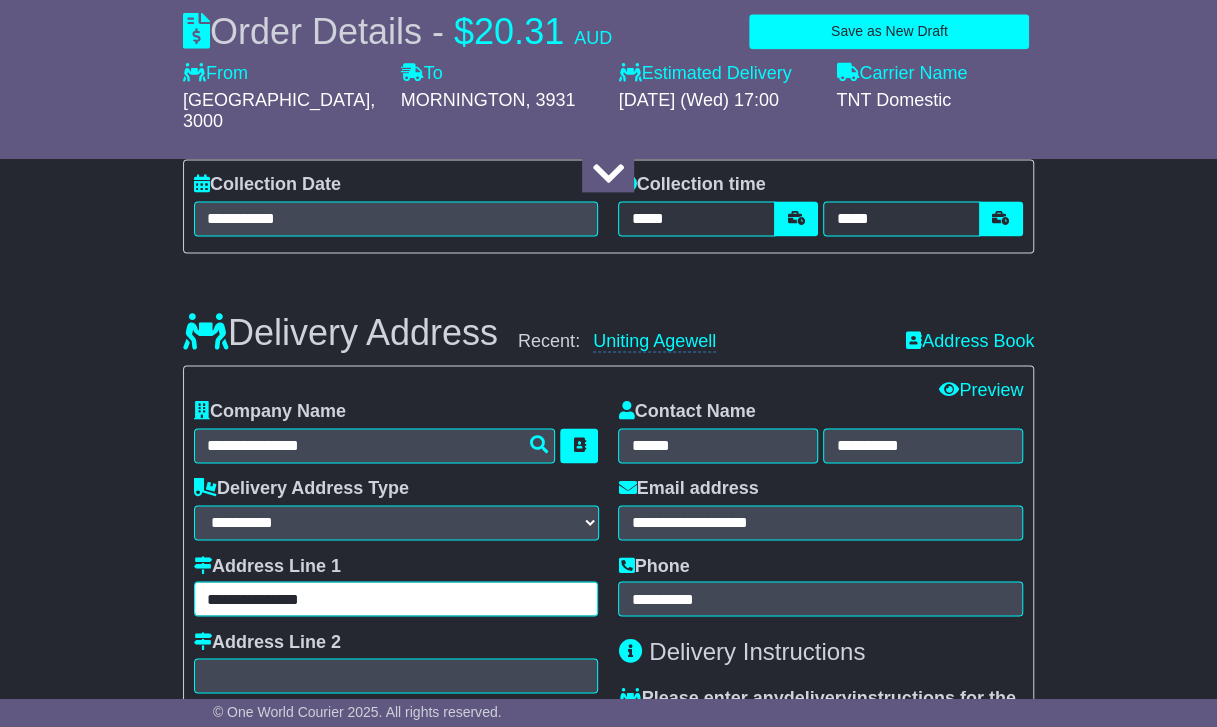 drag, startPoint x: 376, startPoint y: 568, endPoint x: 210, endPoint y: 580, distance: 166.43317 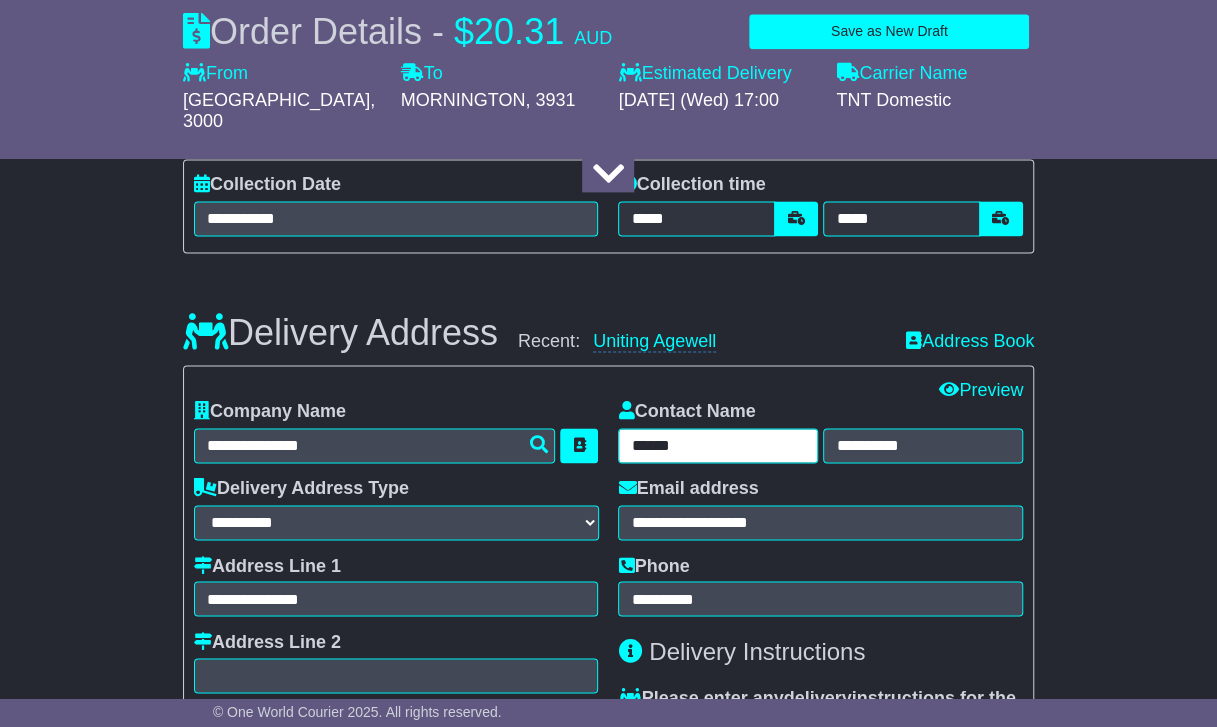 drag, startPoint x: 688, startPoint y: 426, endPoint x: 582, endPoint y: 428, distance: 106.01887 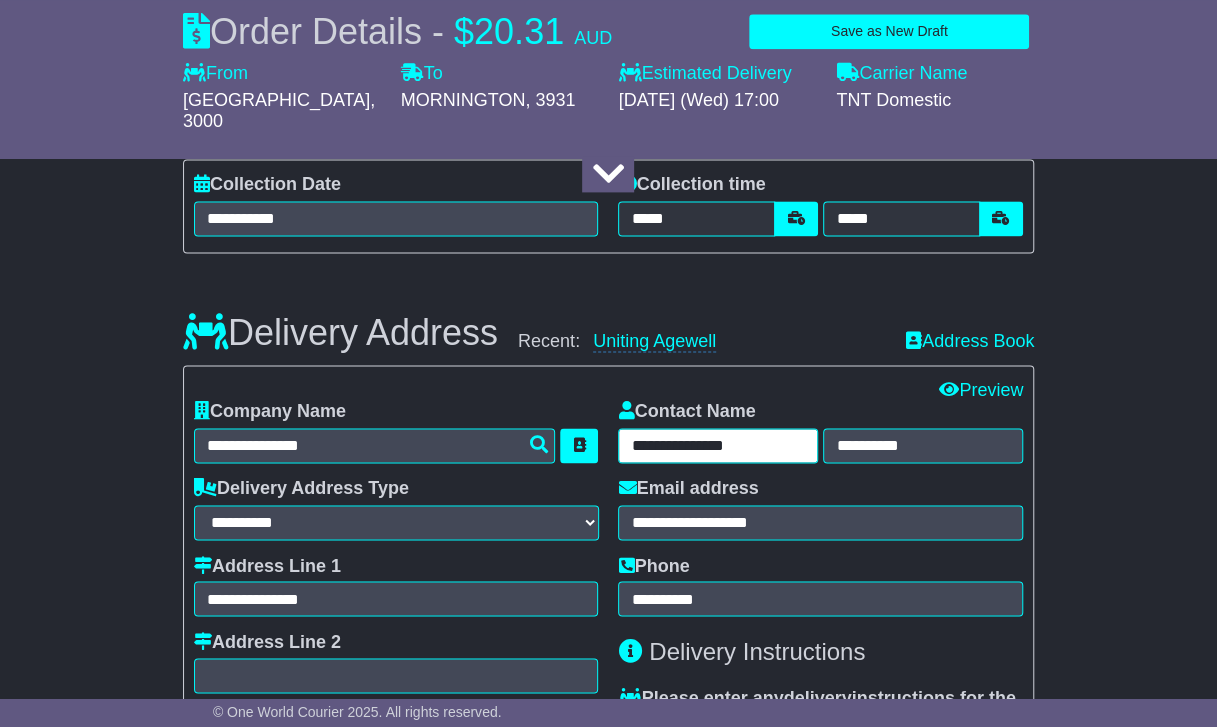 type on "**********" 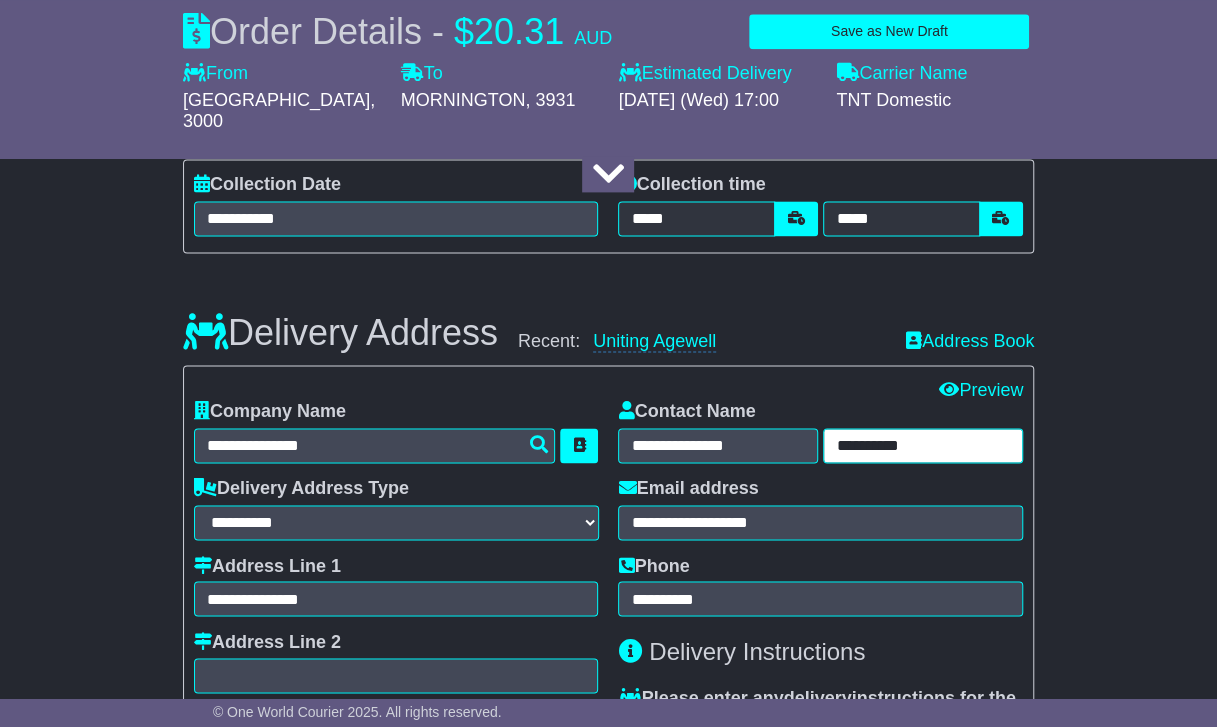 drag, startPoint x: 922, startPoint y: 424, endPoint x: 798, endPoint y: 431, distance: 124.197426 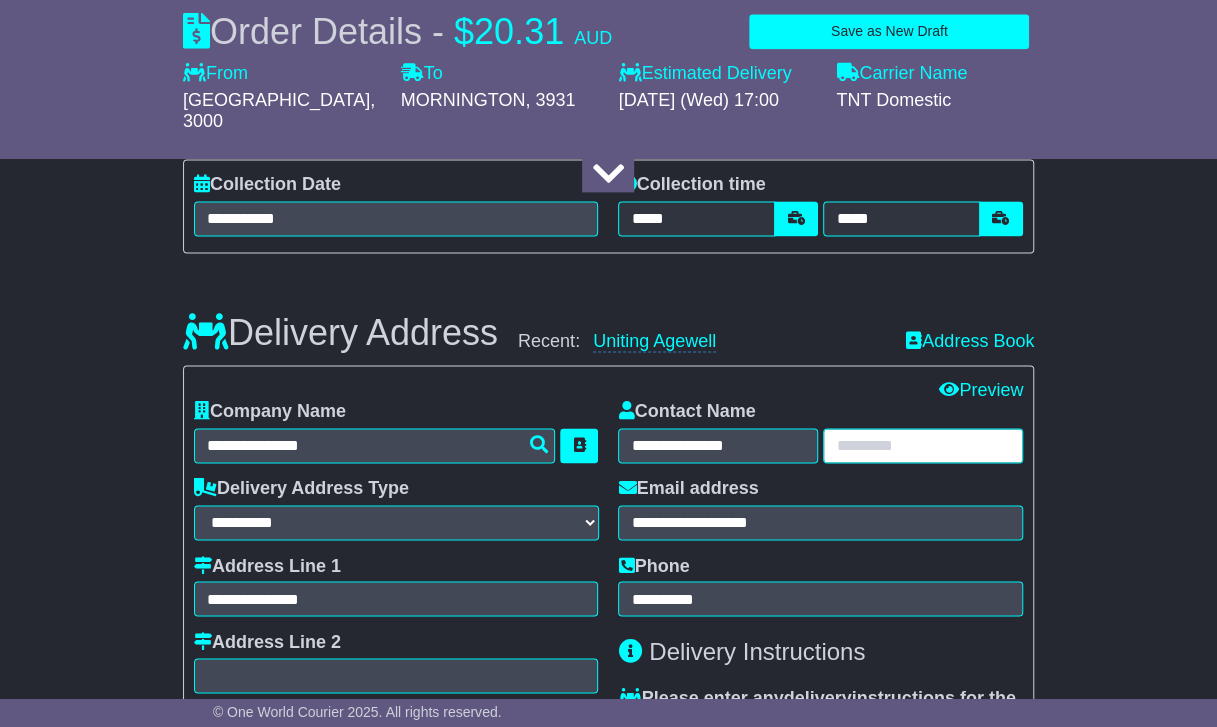 type 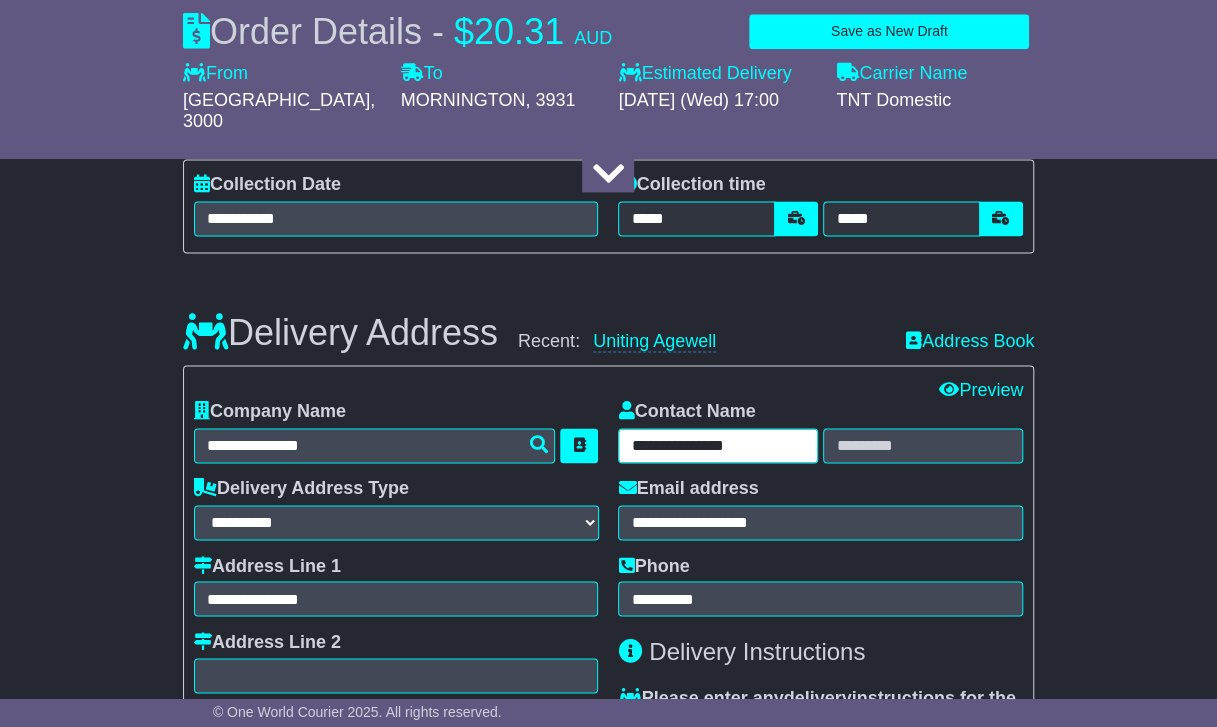 drag, startPoint x: 776, startPoint y: 436, endPoint x: 687, endPoint y: 434, distance: 89.02247 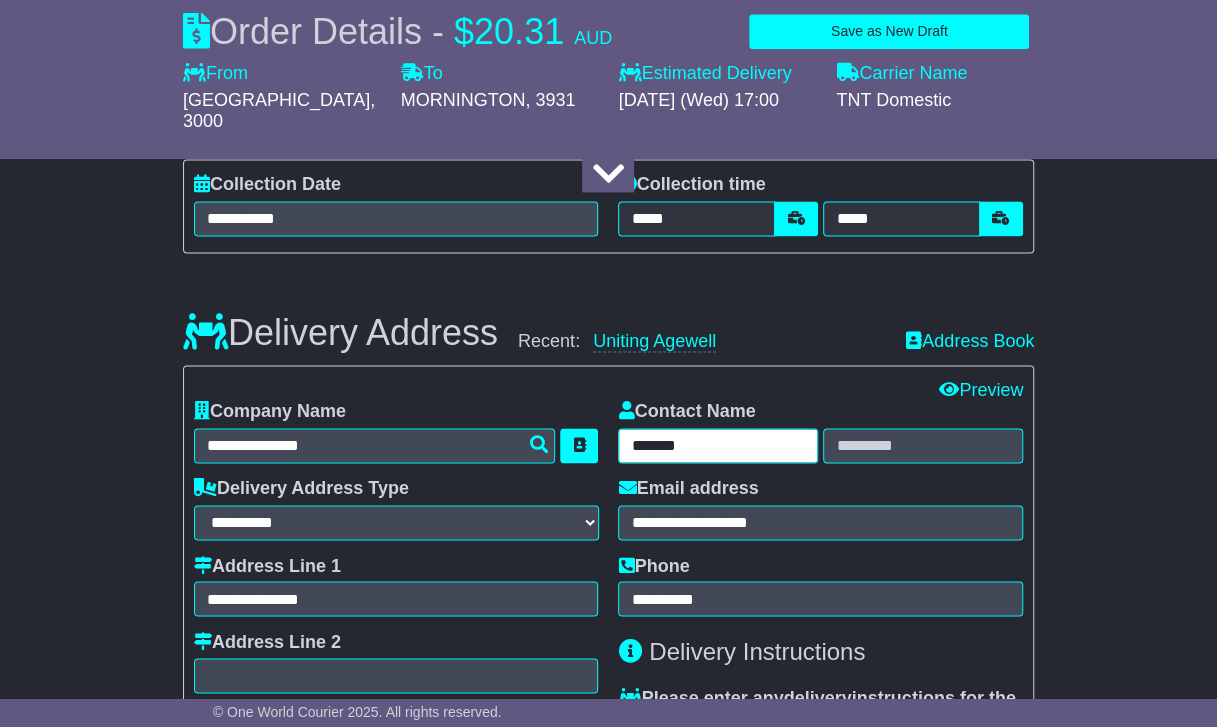 type on "******" 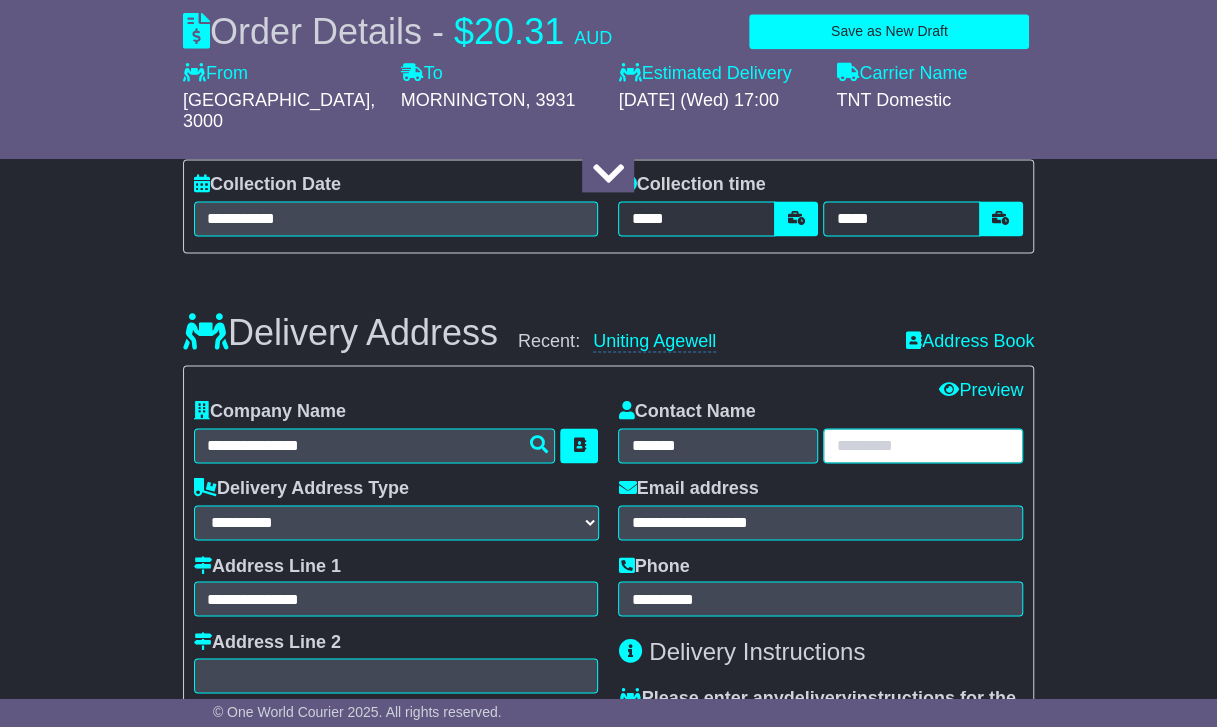 click at bounding box center (923, 445) 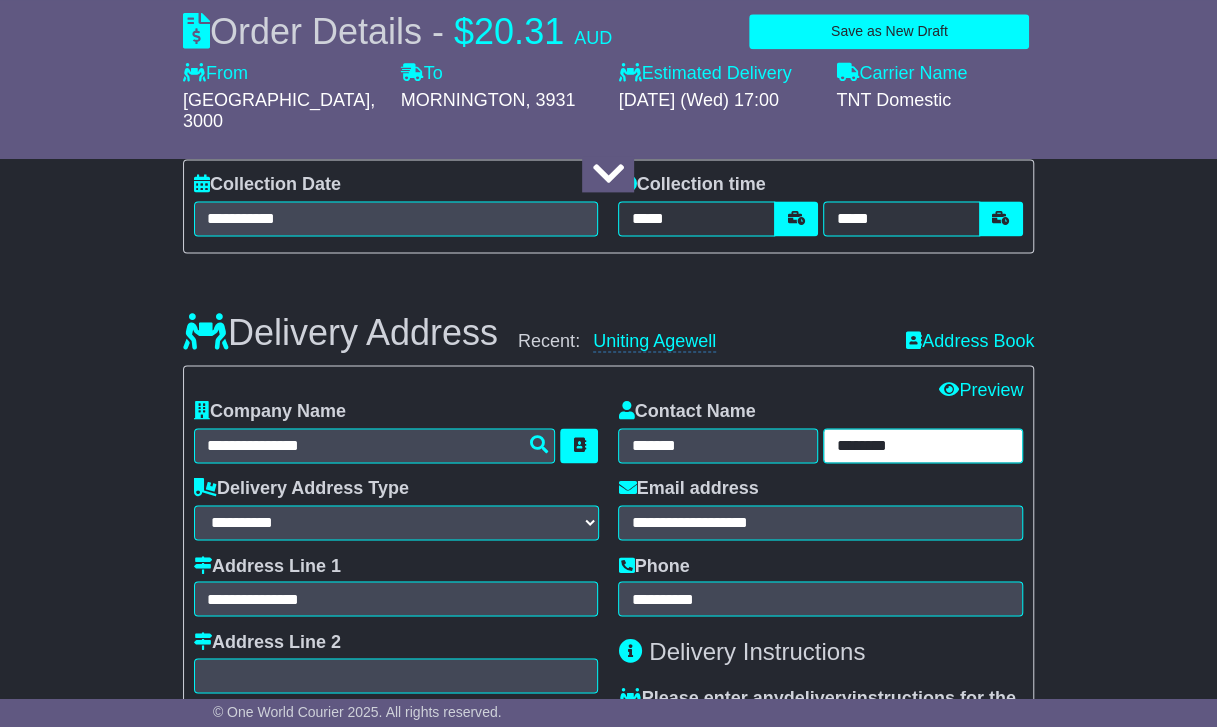 type on "********" 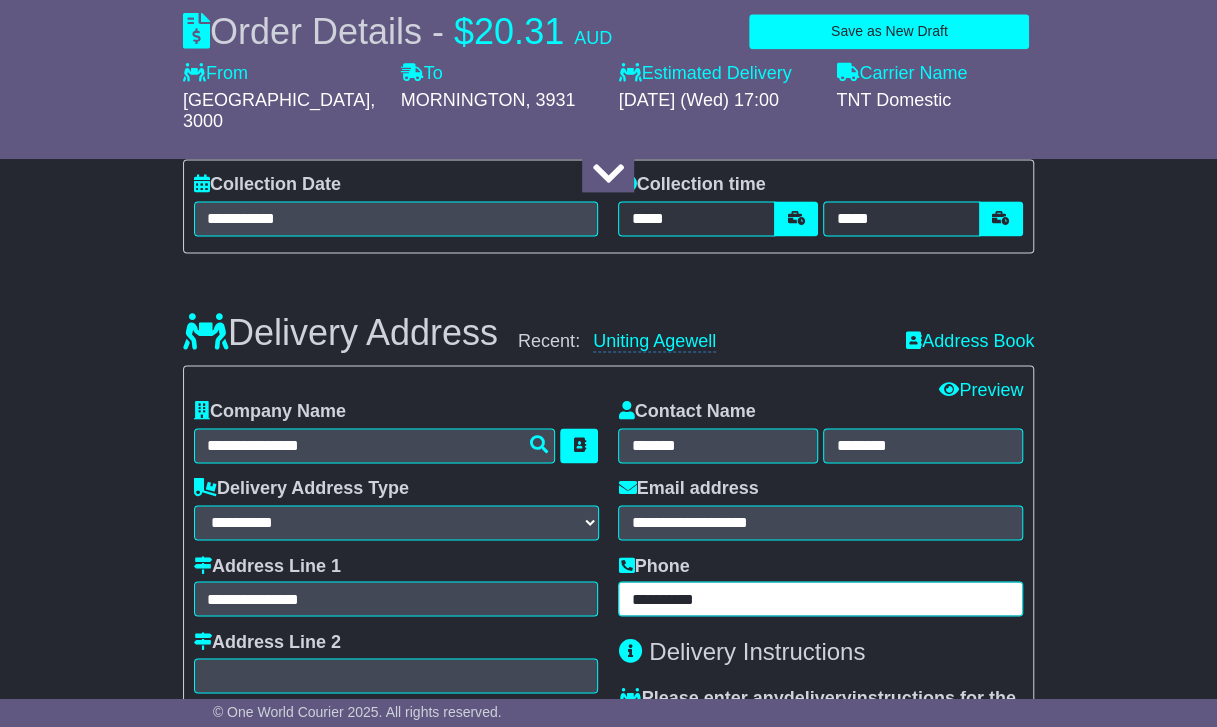 click on "**********" at bounding box center [820, 598] 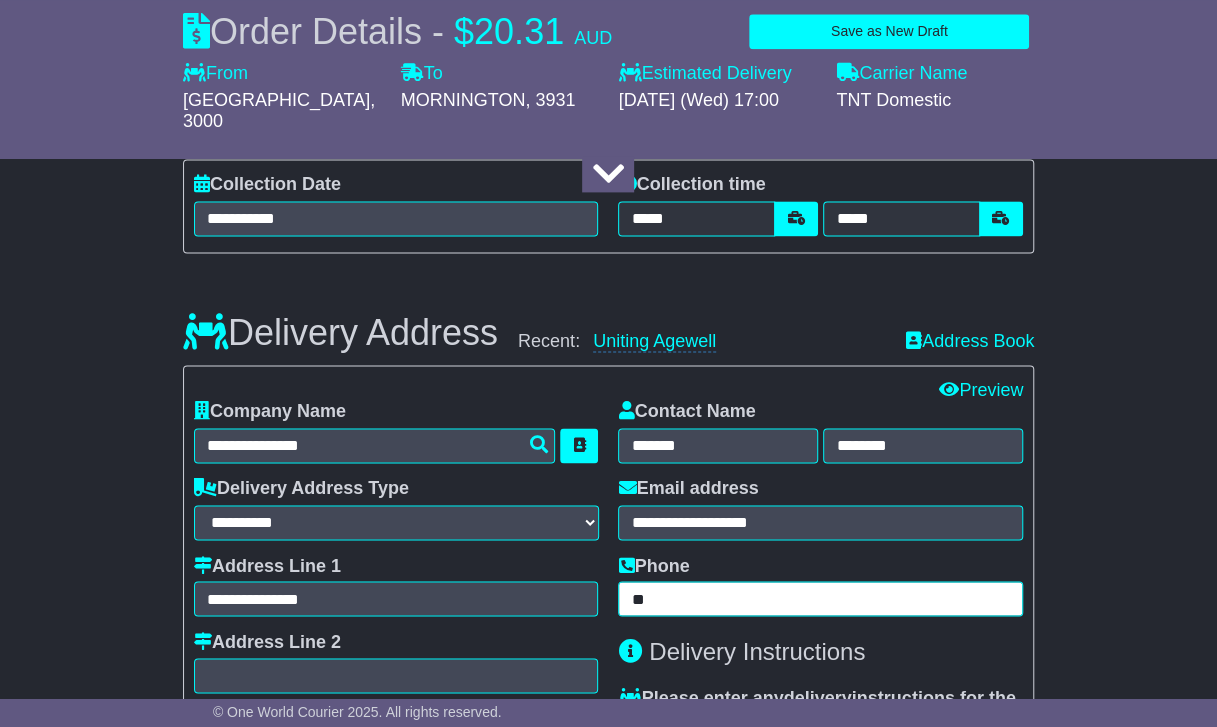 type on "*" 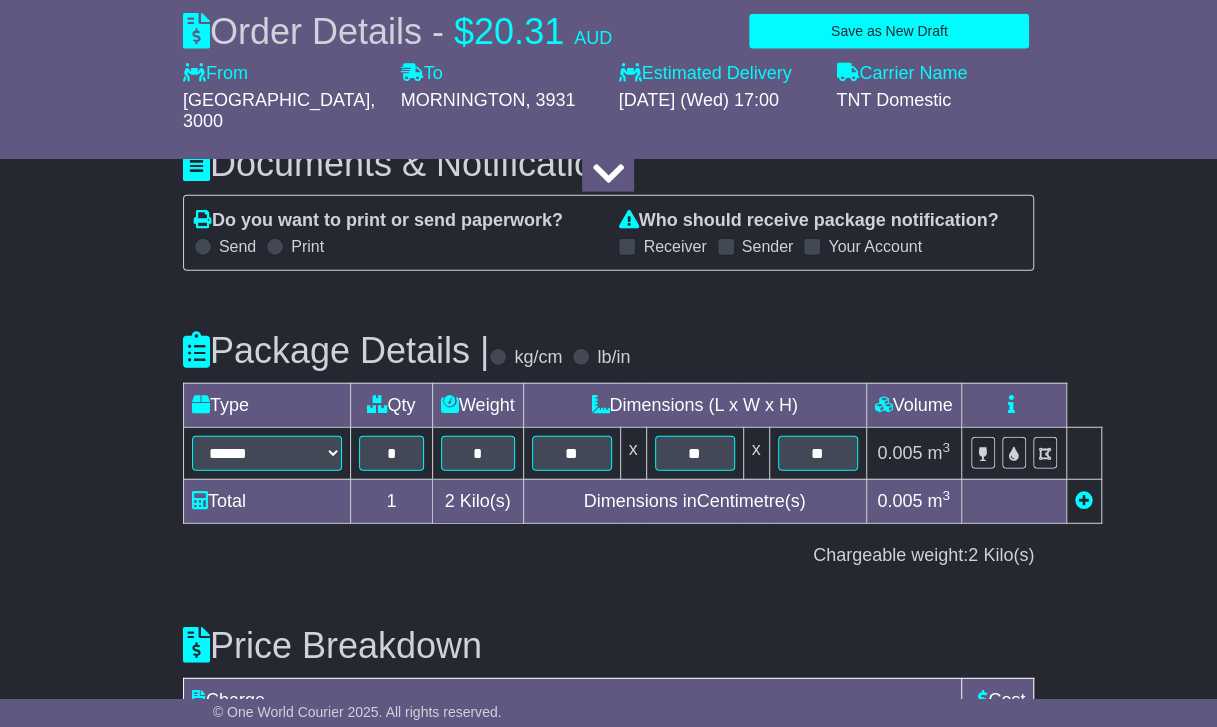 scroll, scrollTop: 2458, scrollLeft: 0, axis: vertical 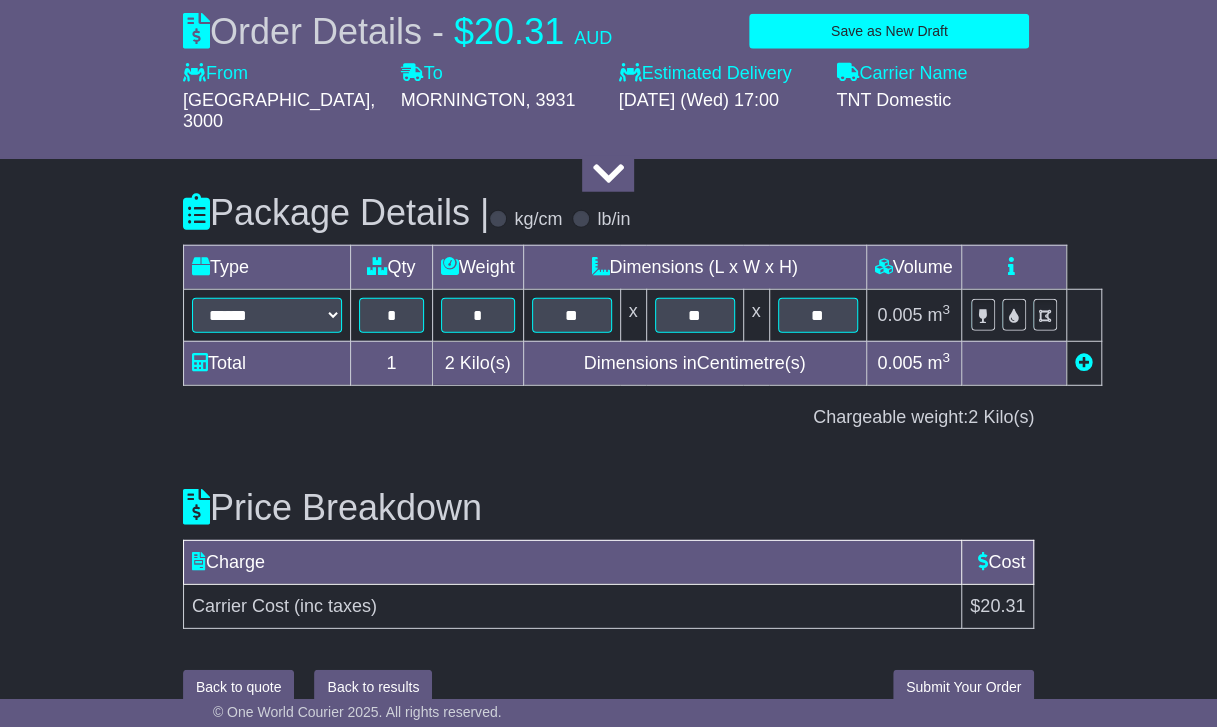 type on "**********" 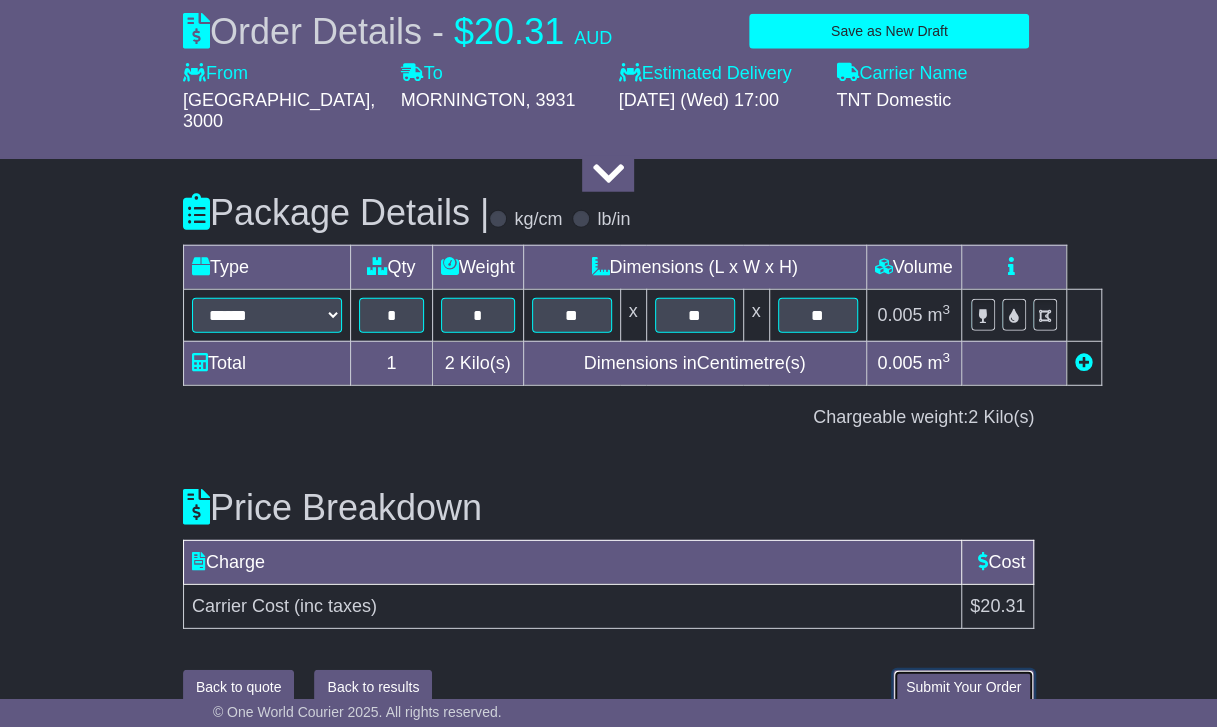 click on "Submit Your Order" at bounding box center (963, 687) 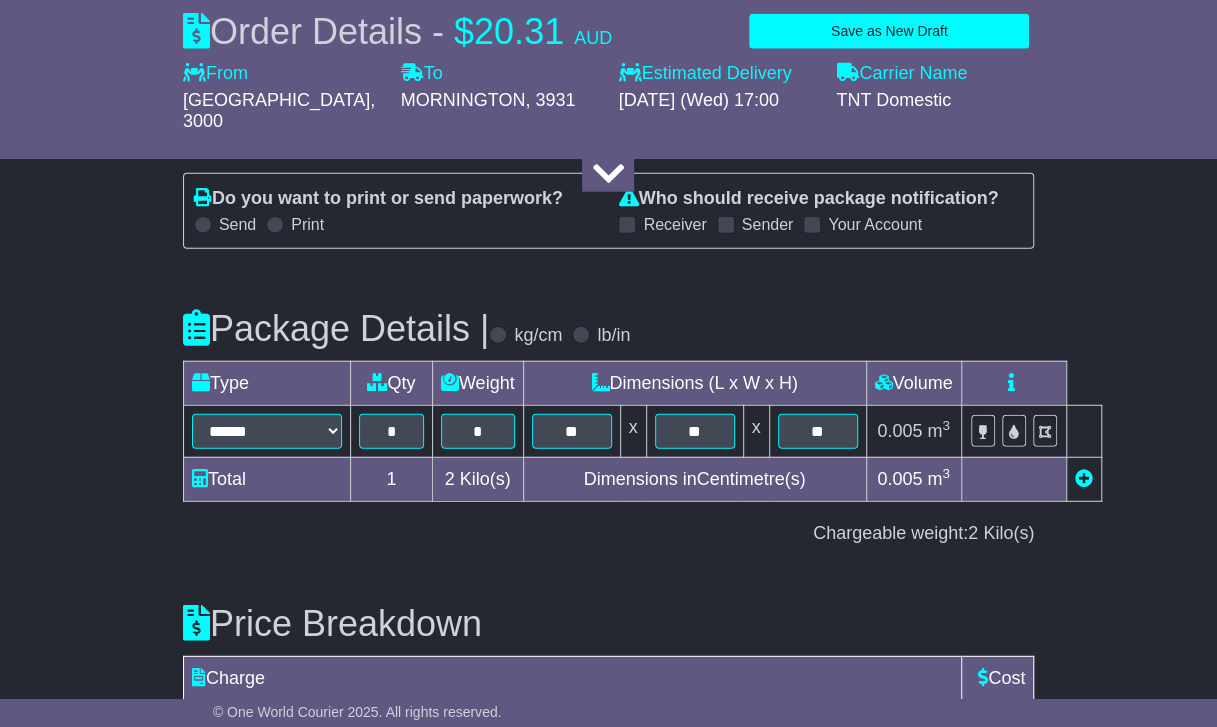 scroll, scrollTop: 2458, scrollLeft: 0, axis: vertical 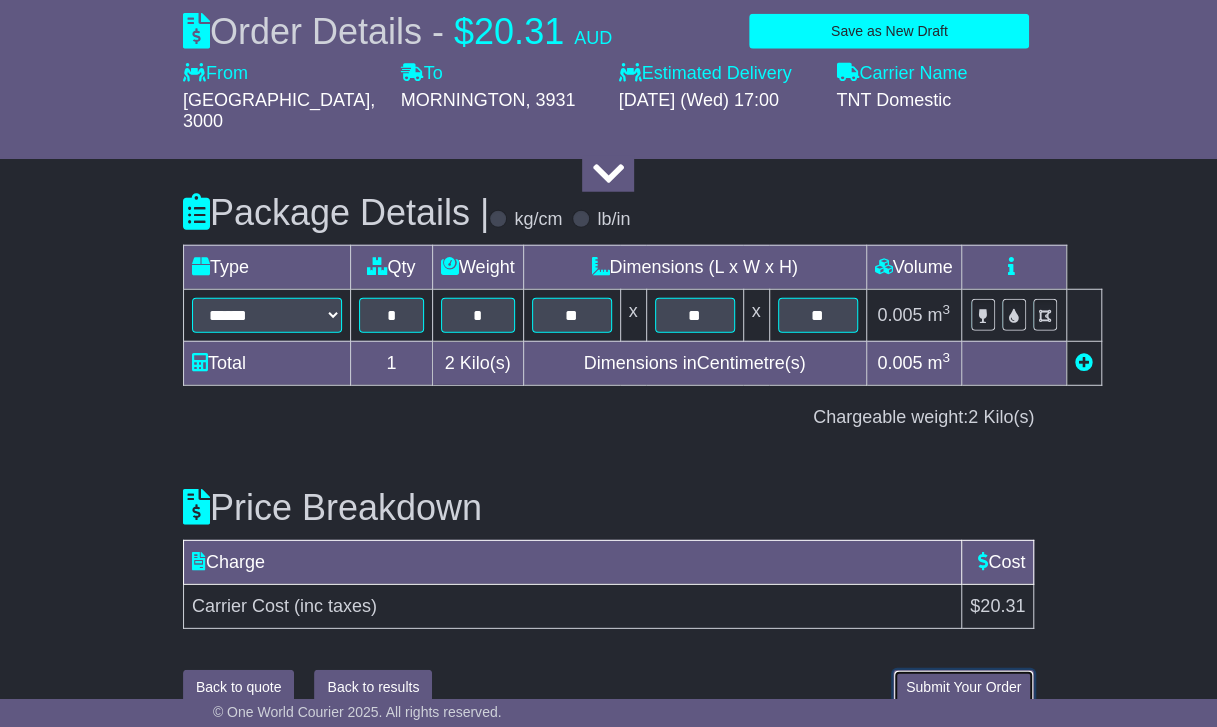 click on "Submit Your Order" at bounding box center [963, 687] 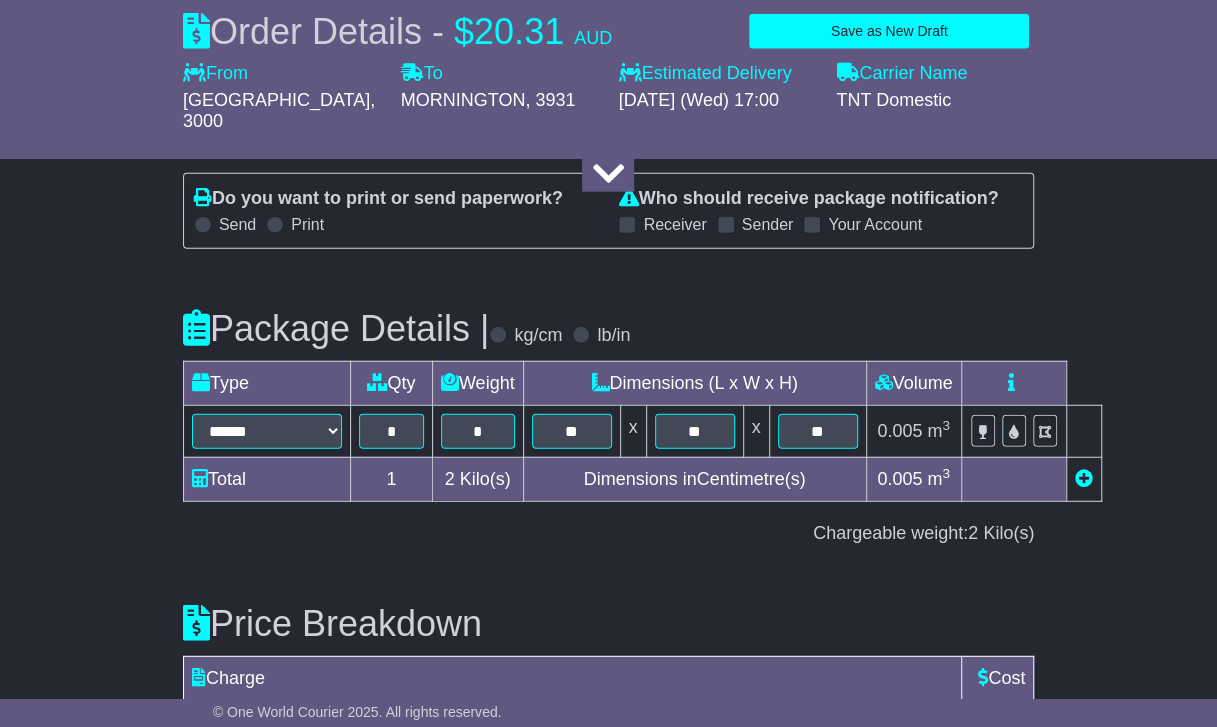 scroll, scrollTop: 2458, scrollLeft: 0, axis: vertical 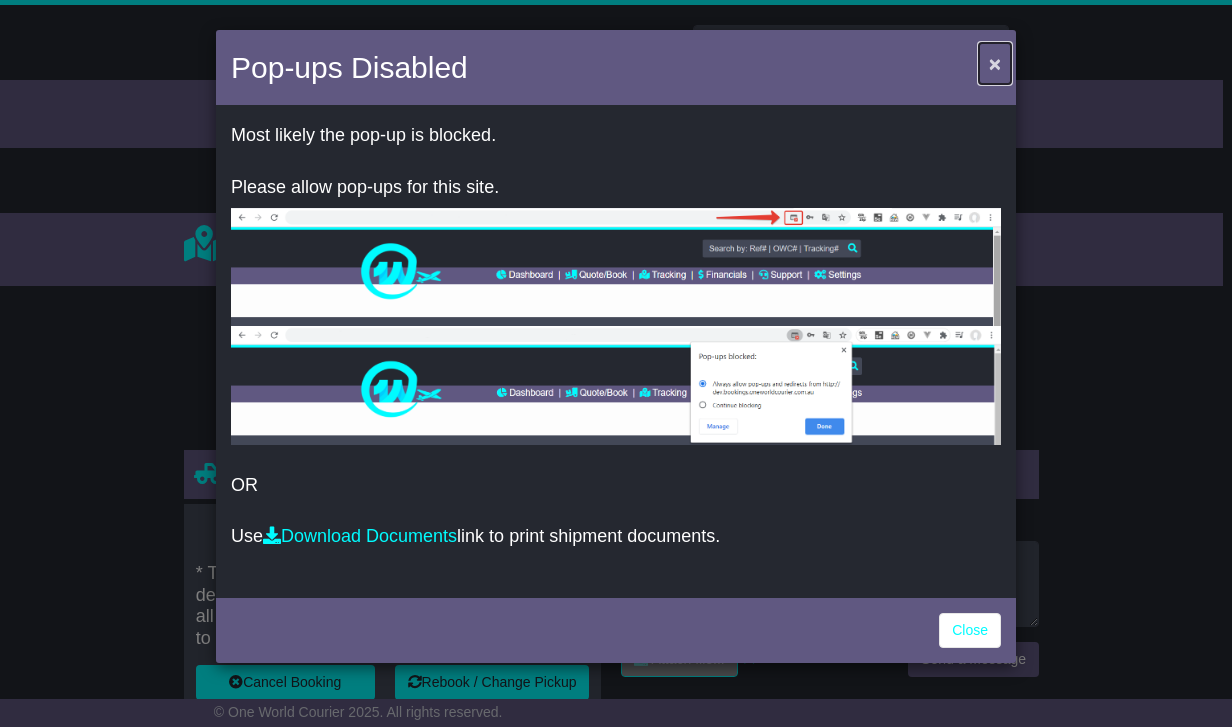 click on "×" at bounding box center [995, 63] 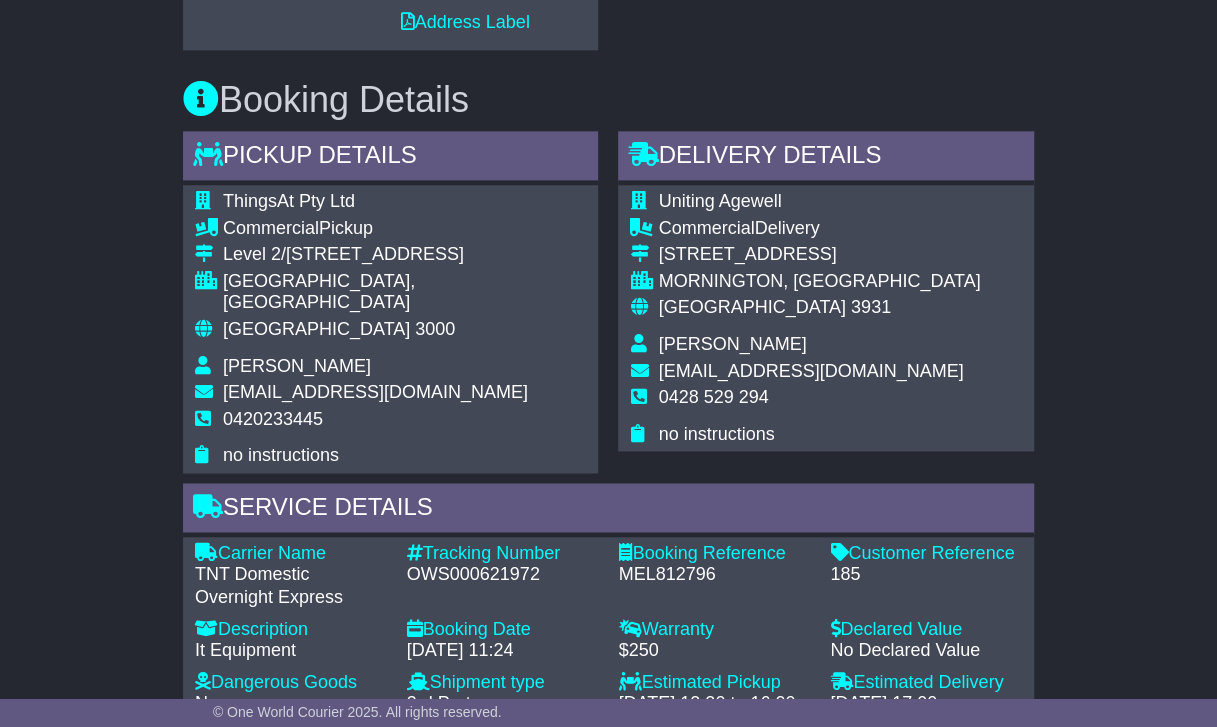 scroll, scrollTop: 1245, scrollLeft: 0, axis: vertical 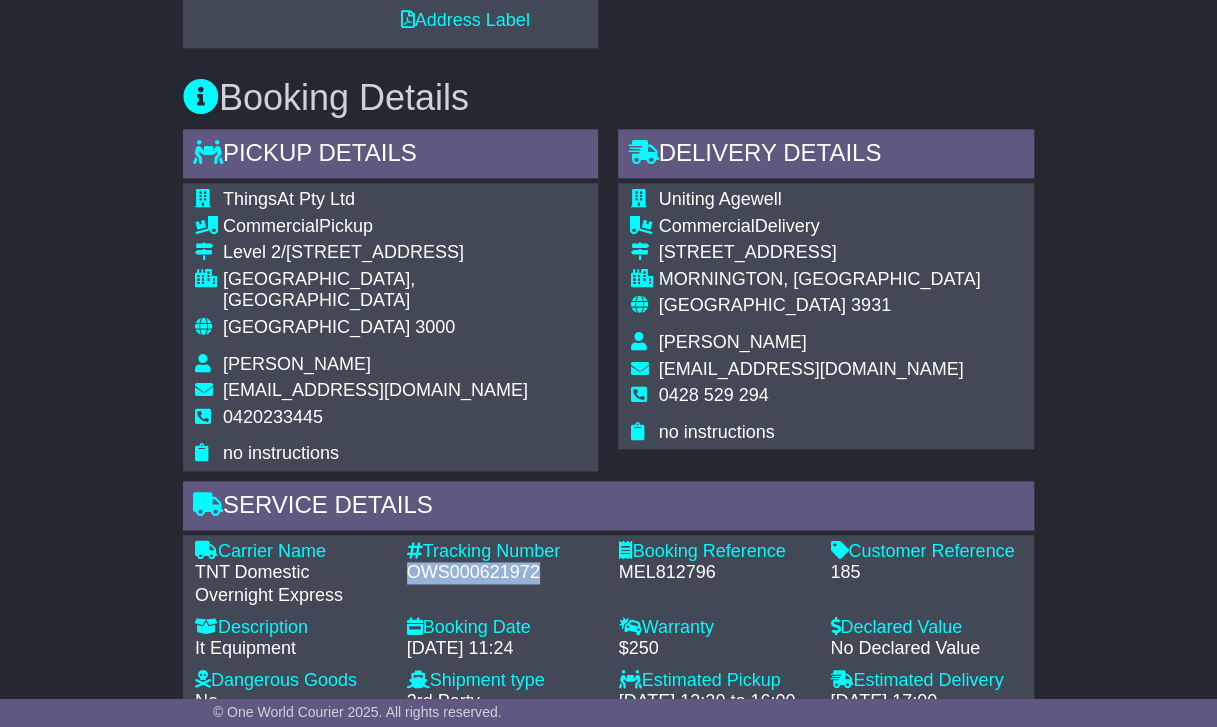 drag, startPoint x: 408, startPoint y: 546, endPoint x: 556, endPoint y: 552, distance: 148.12157 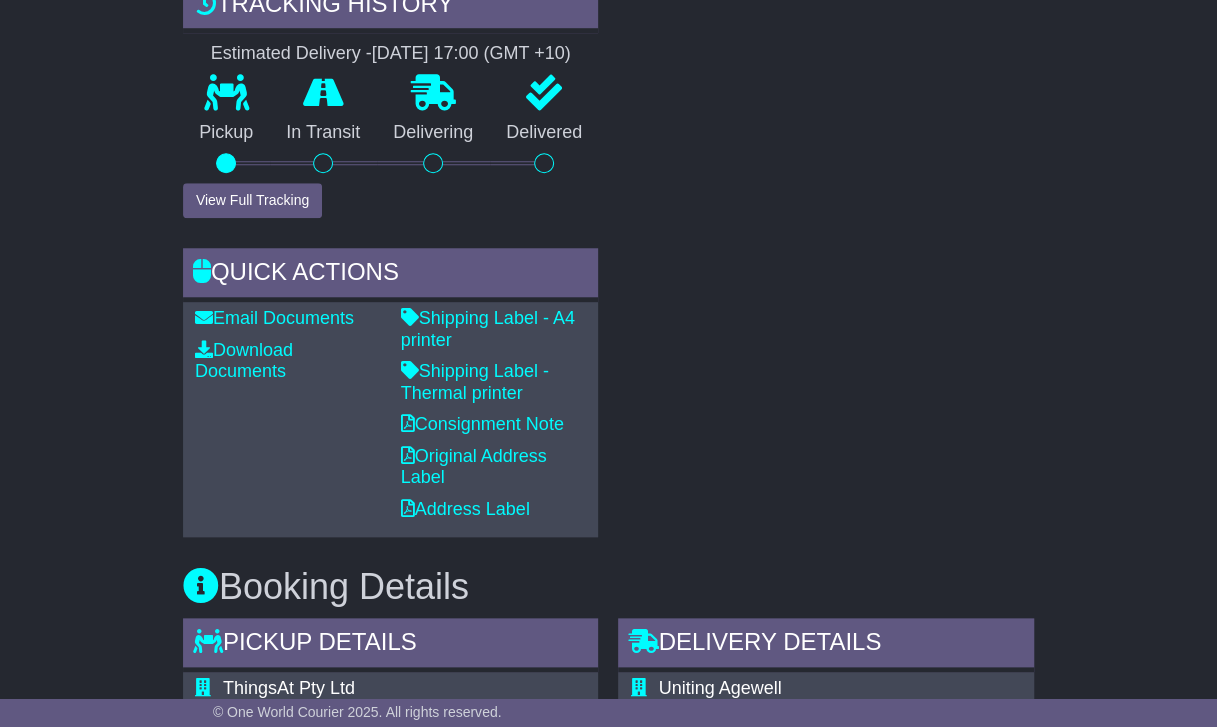 scroll, scrollTop: 755, scrollLeft: 0, axis: vertical 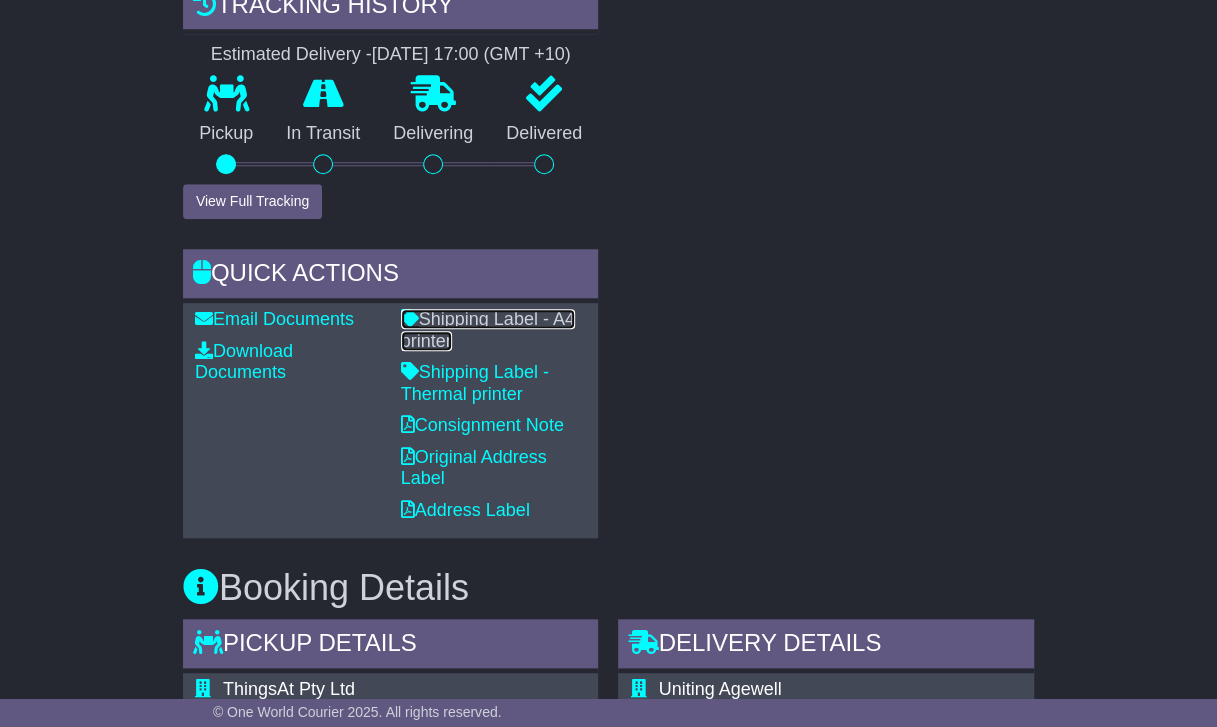 click on "Shipping Label - A4 printer" at bounding box center [488, 330] 